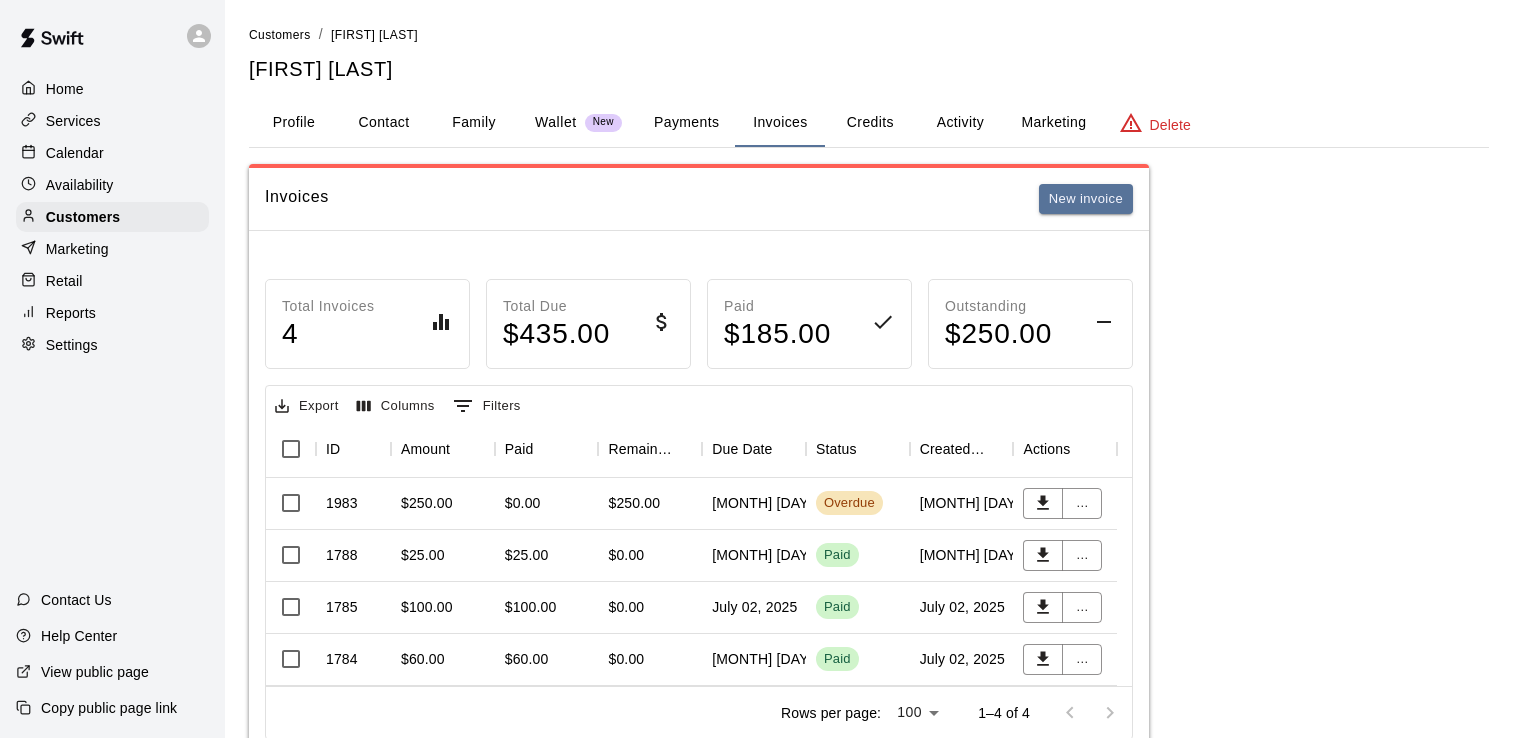 scroll, scrollTop: 0, scrollLeft: 0, axis: both 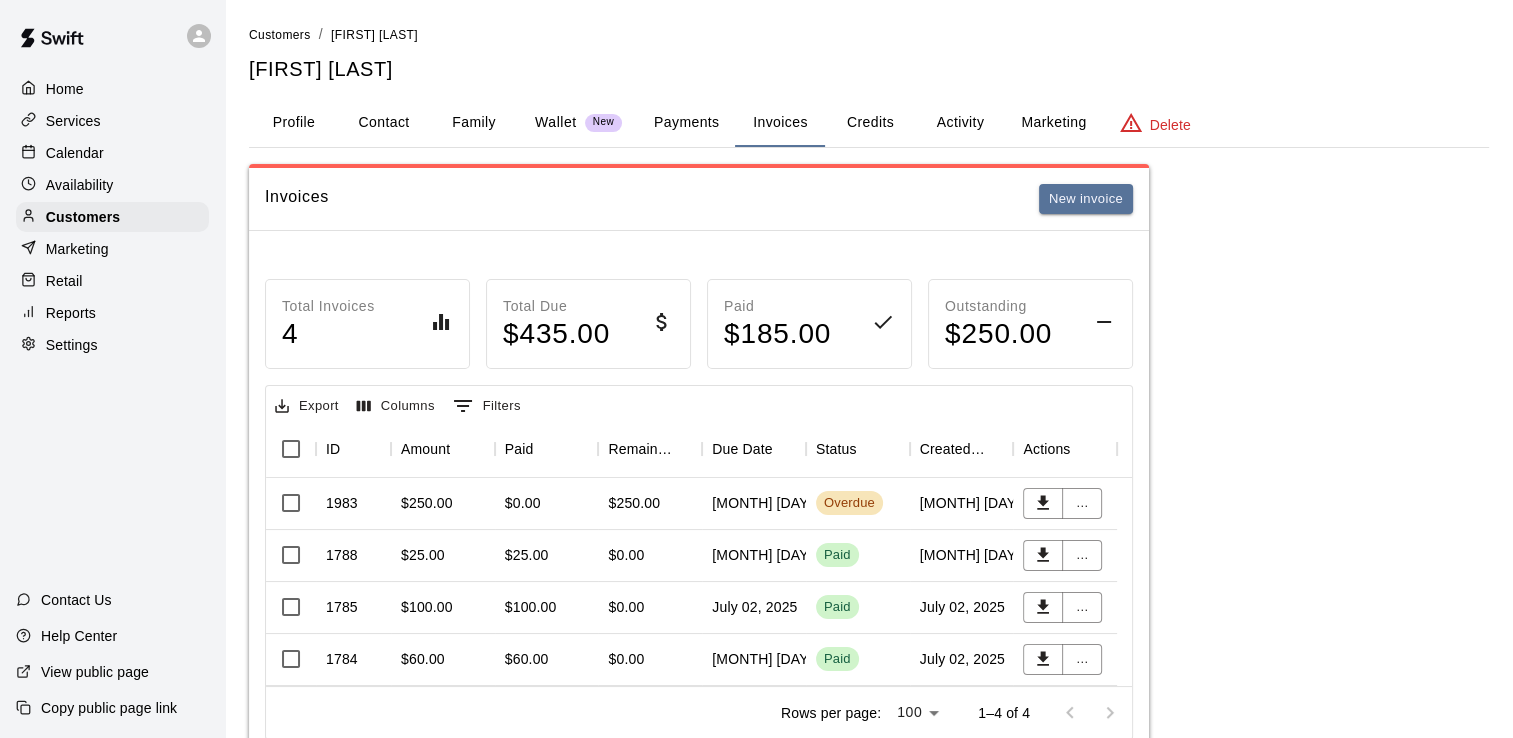 click on "Services" at bounding box center [73, 121] 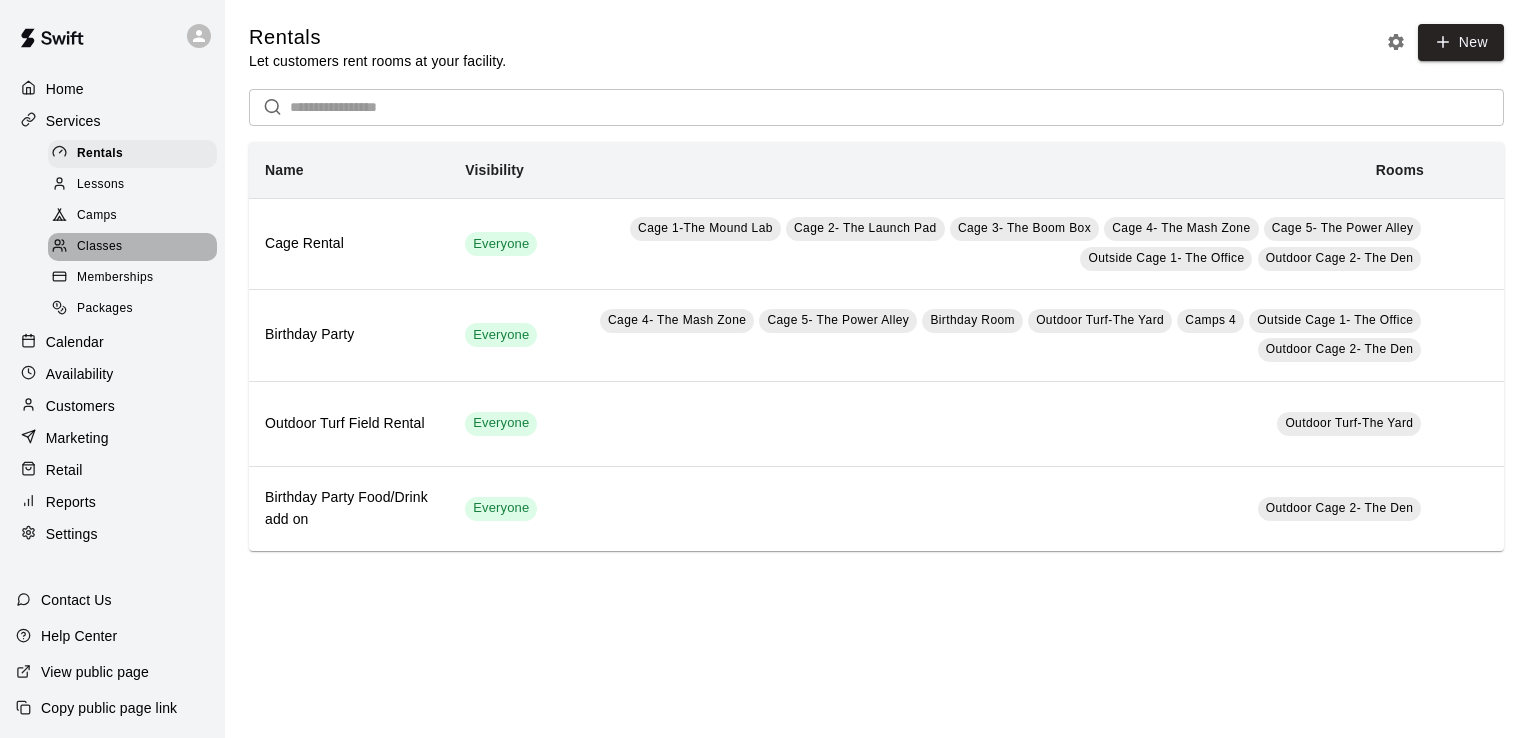 click on "Classes" at bounding box center (99, 247) 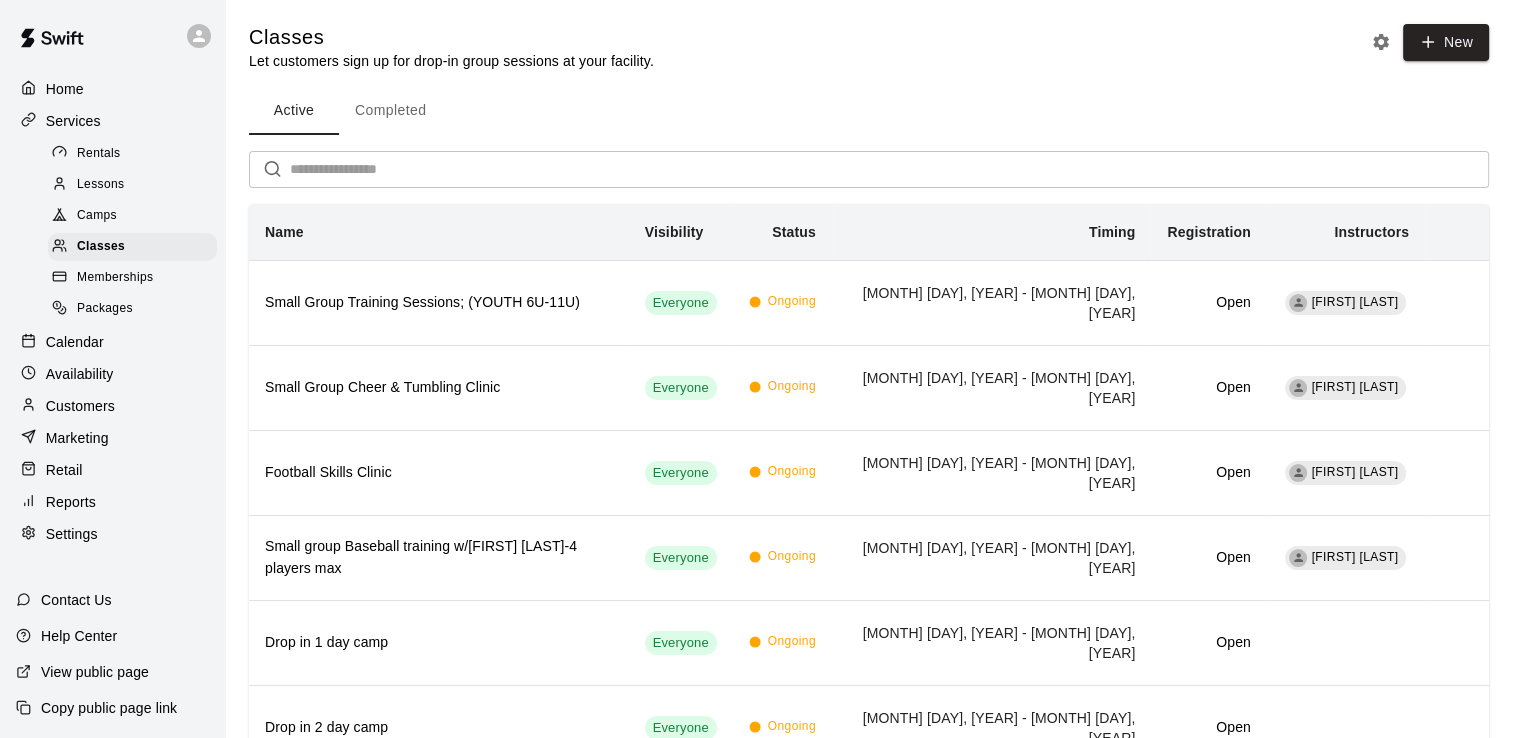 scroll, scrollTop: 81, scrollLeft: 0, axis: vertical 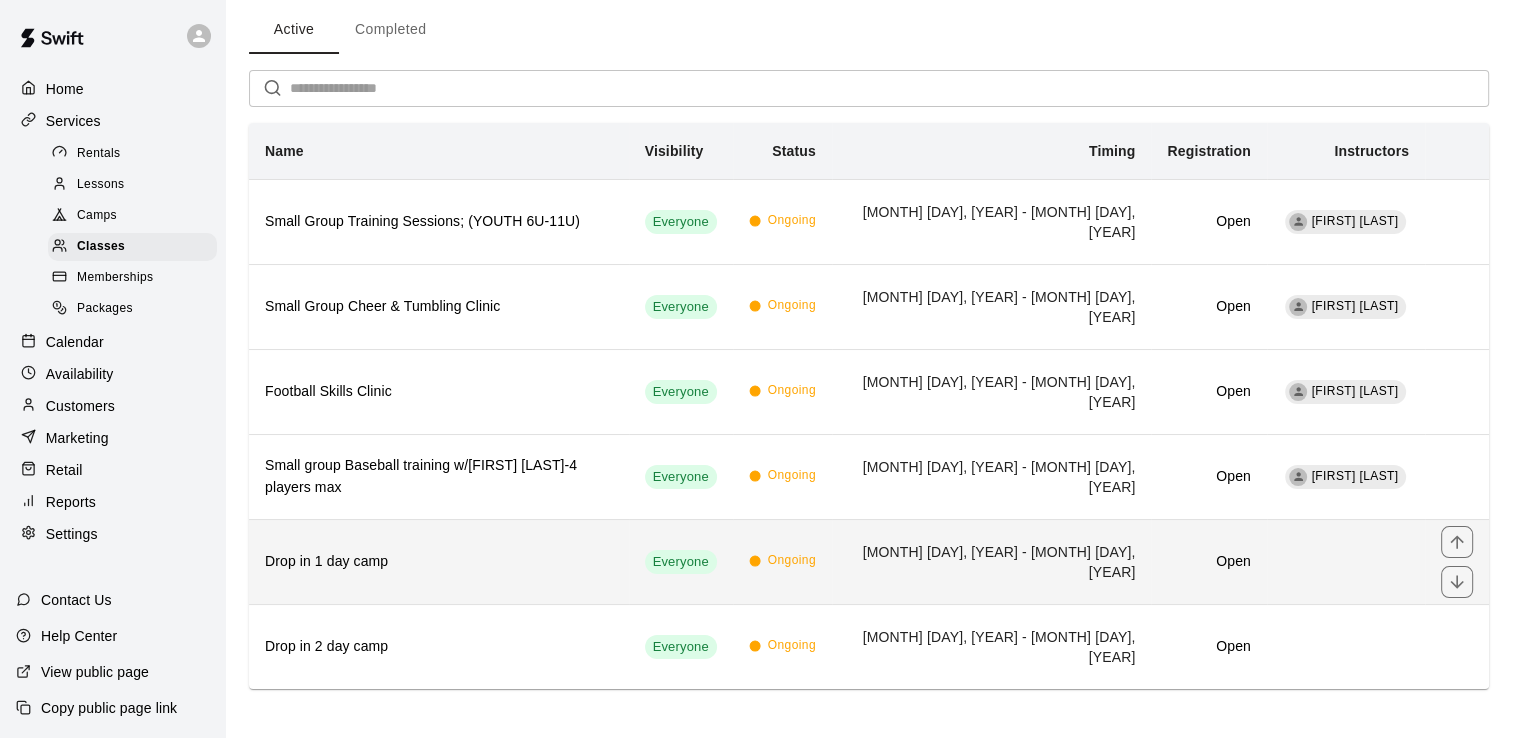 click on "Drop in 1 day camp" at bounding box center [439, 562] 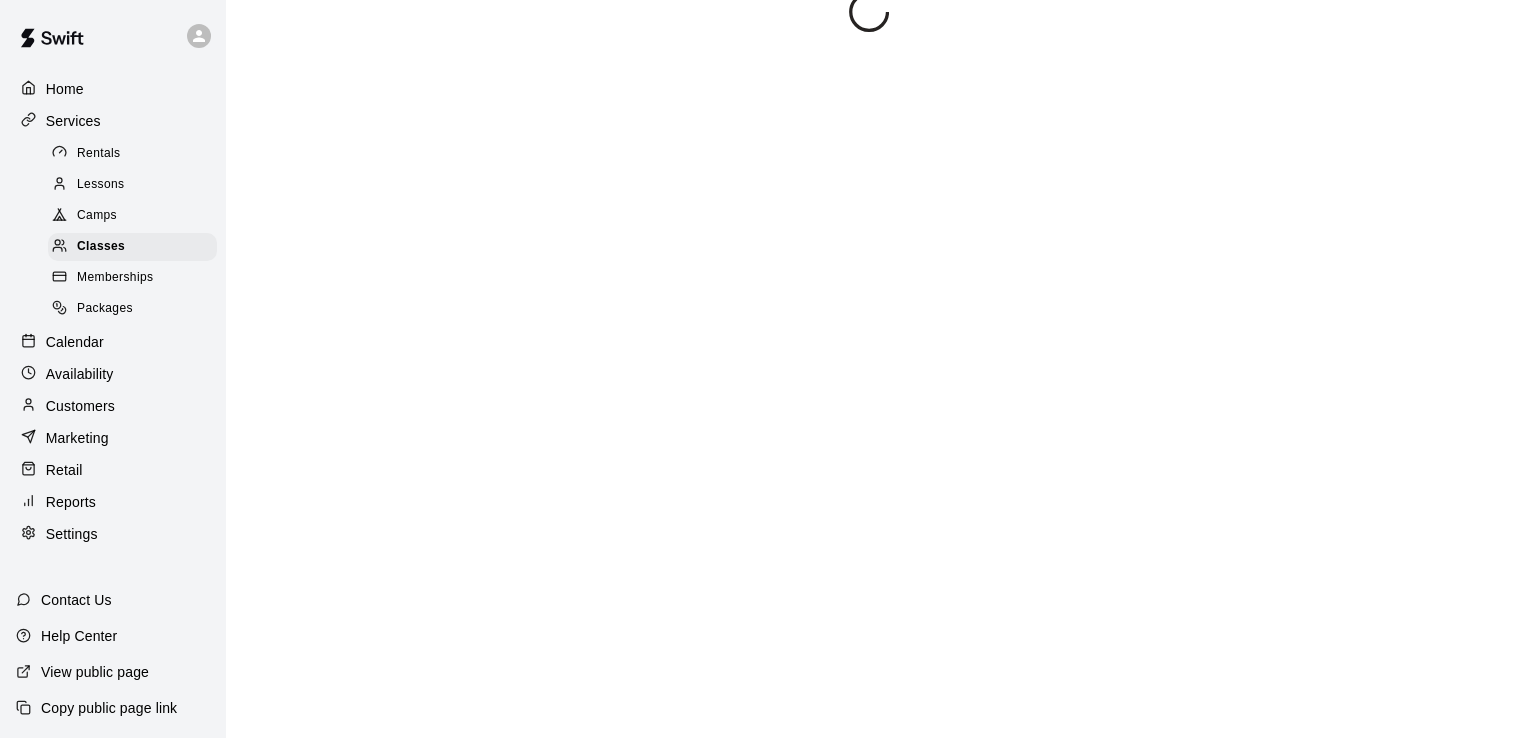 scroll, scrollTop: 0, scrollLeft: 0, axis: both 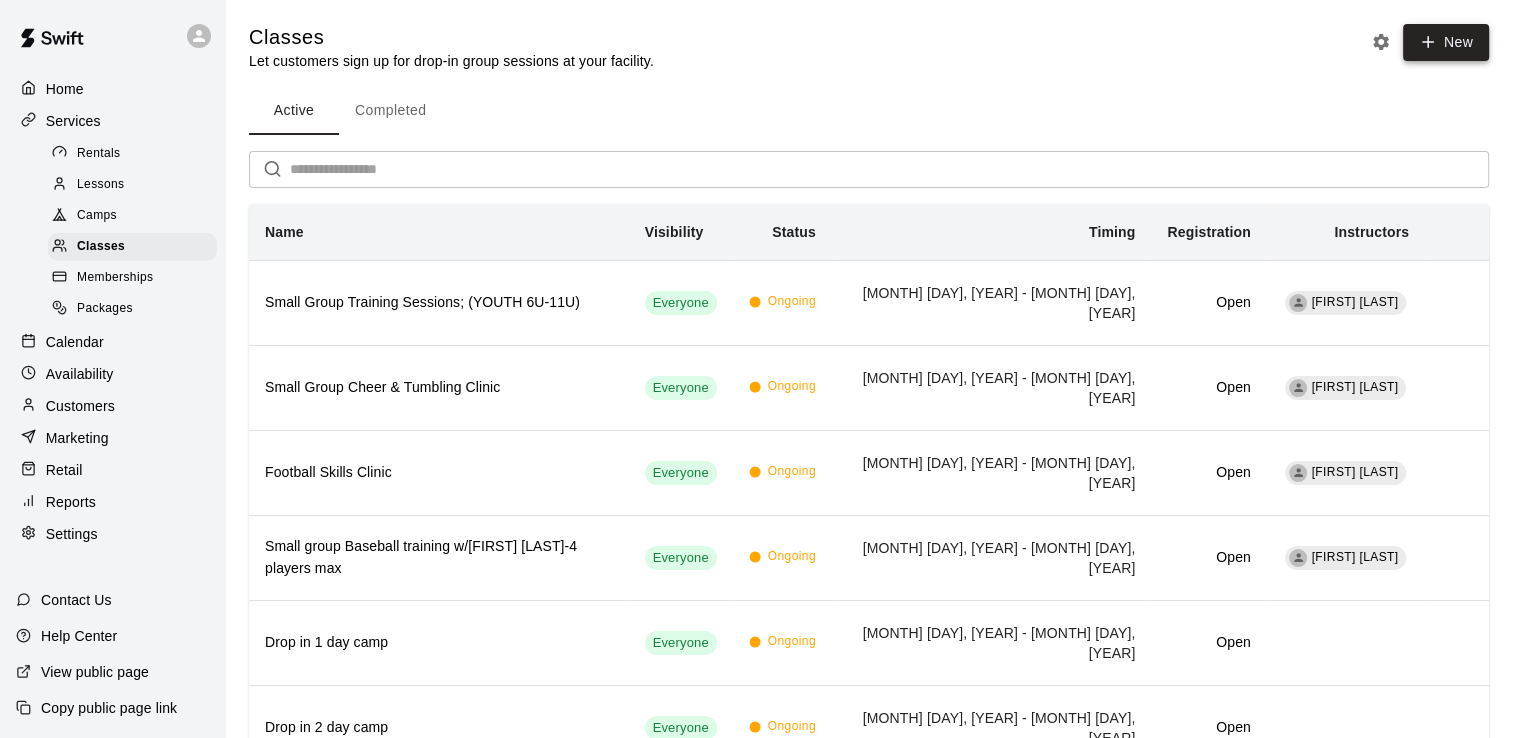click on "New" at bounding box center [1446, 42] 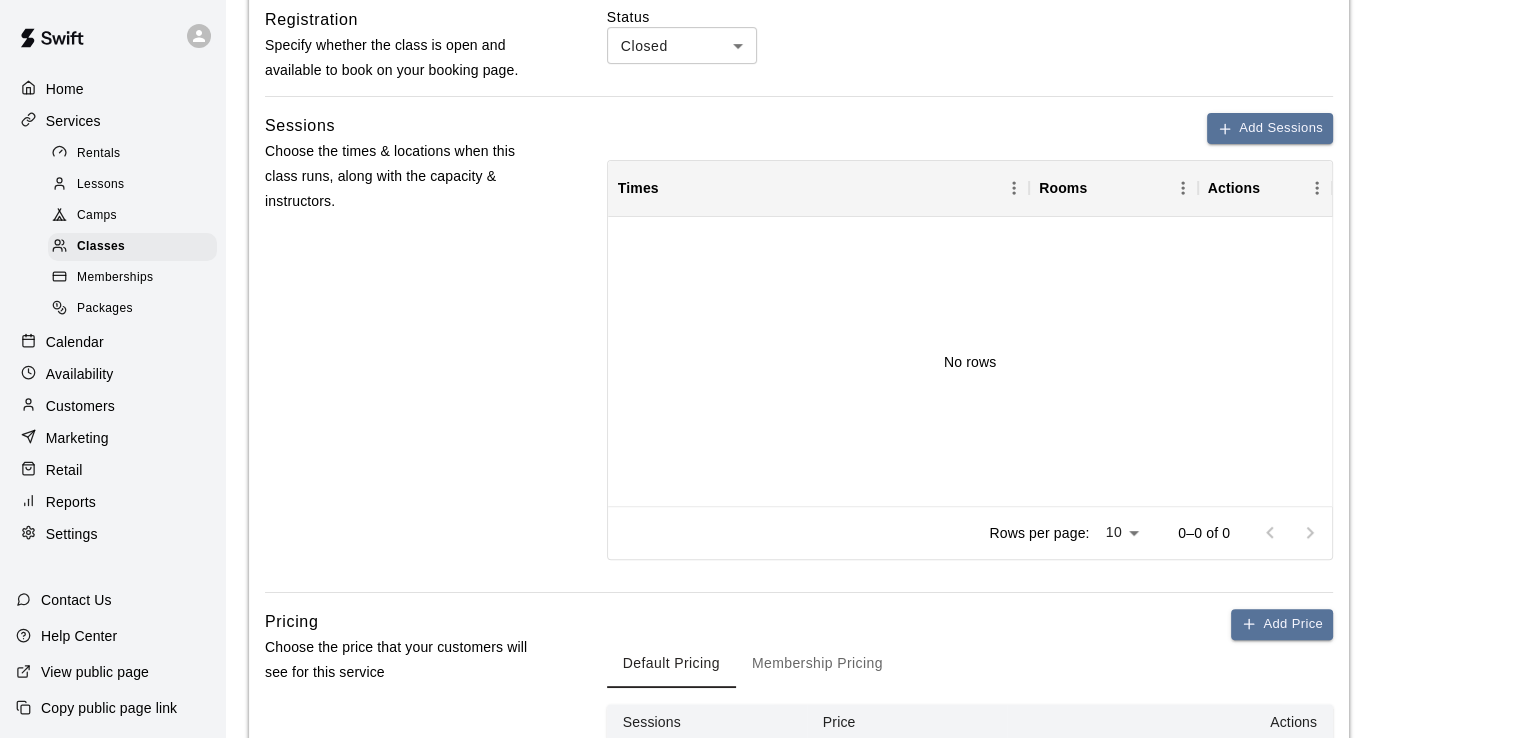 scroll, scrollTop: 845, scrollLeft: 0, axis: vertical 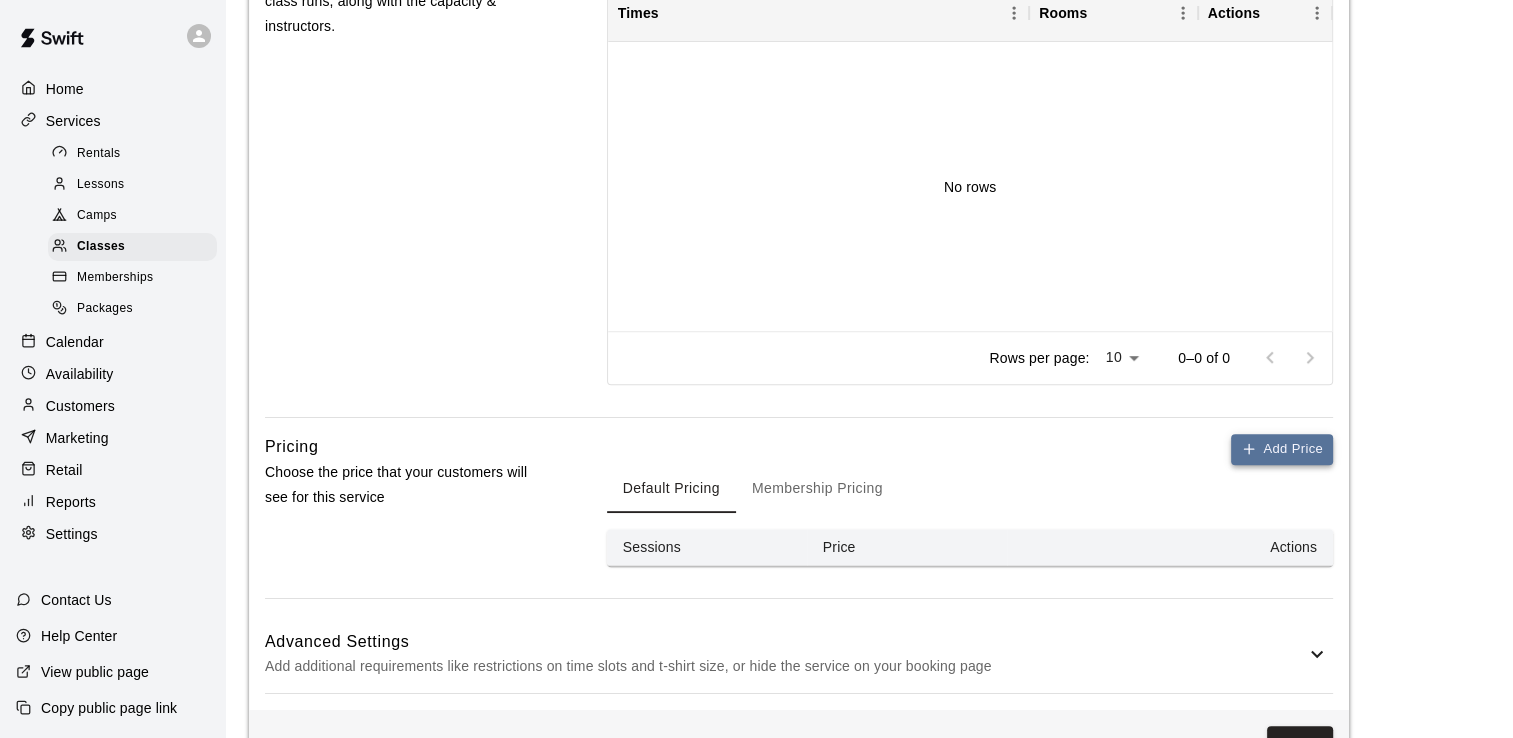 type on "**********" 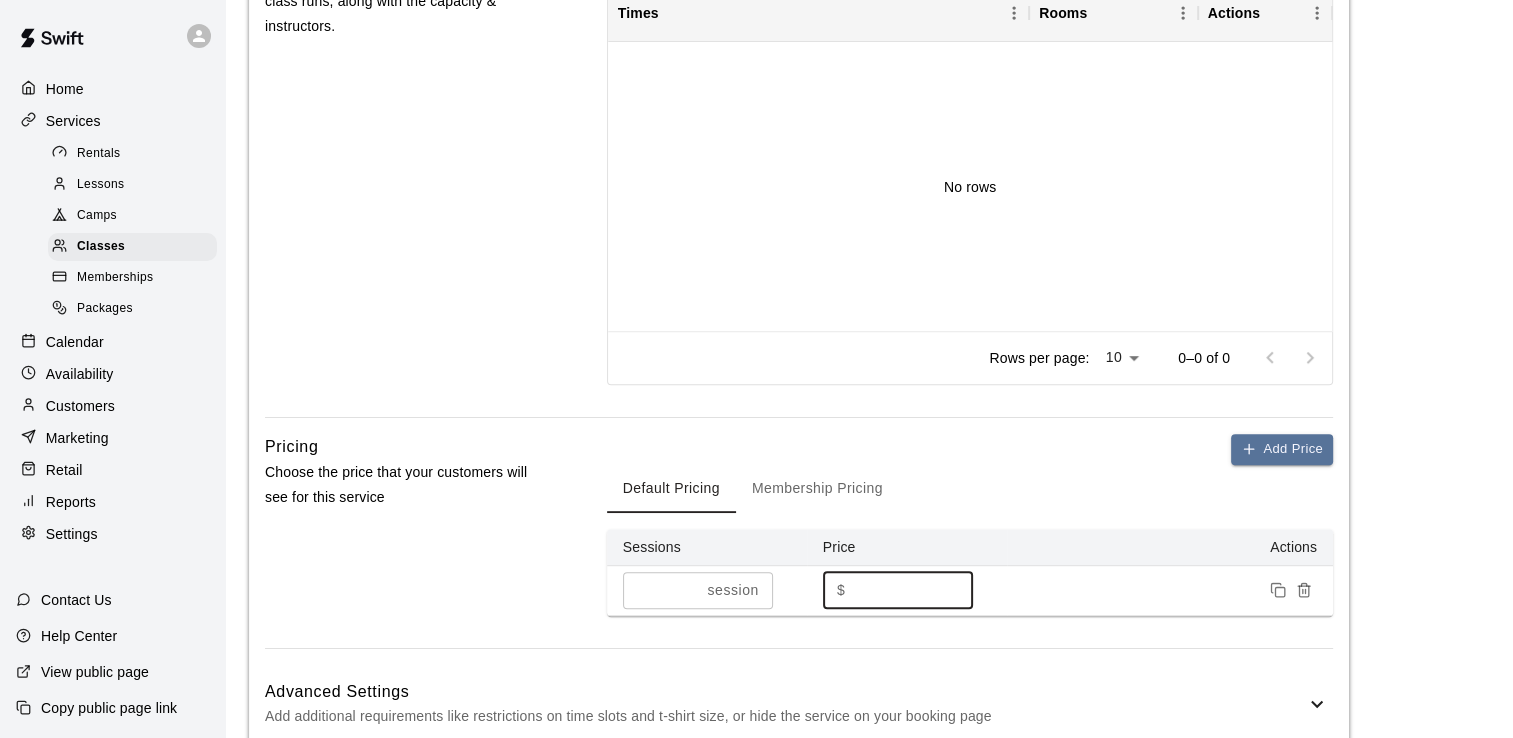 drag, startPoint x: 882, startPoint y: 591, endPoint x: 824, endPoint y: 588, distance: 58.077534 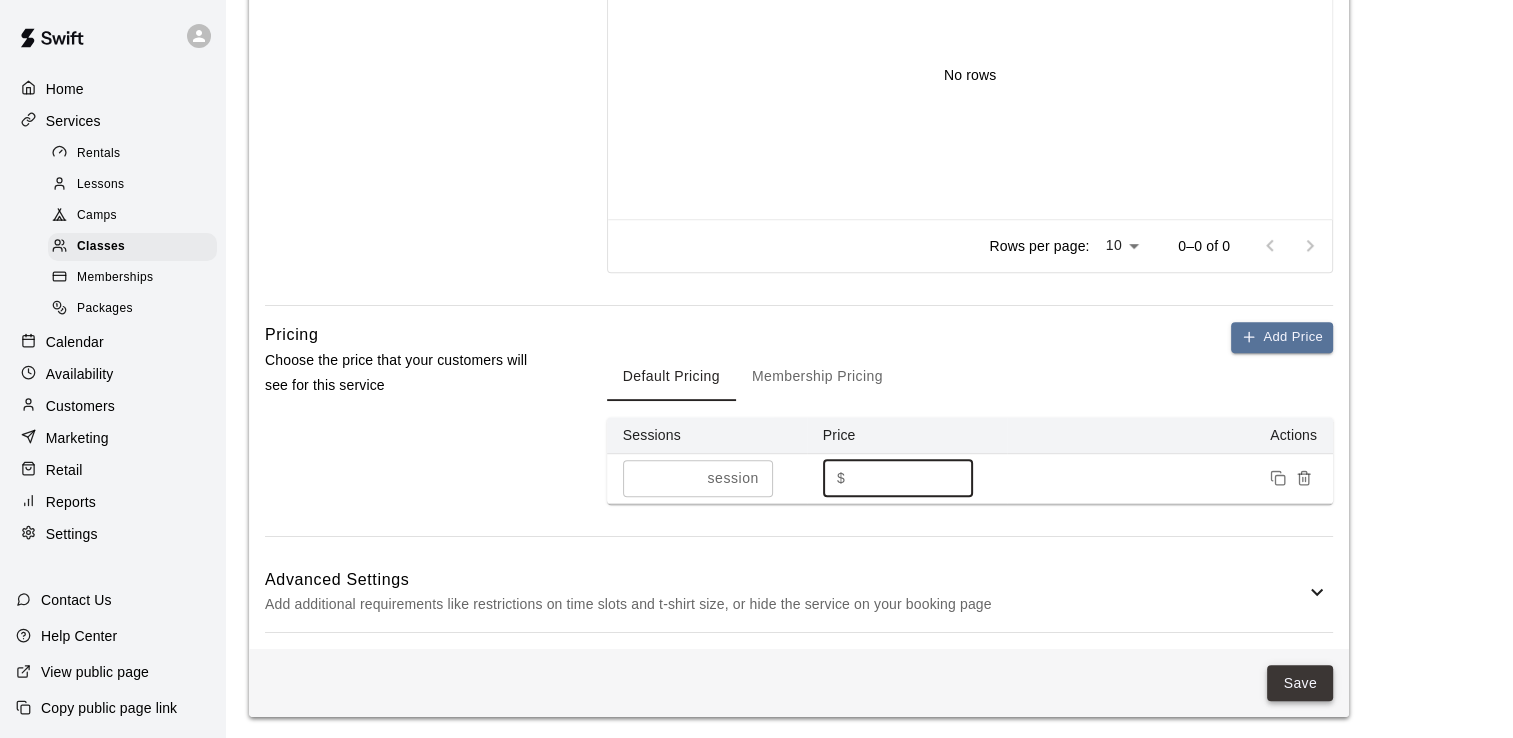 type on "**" 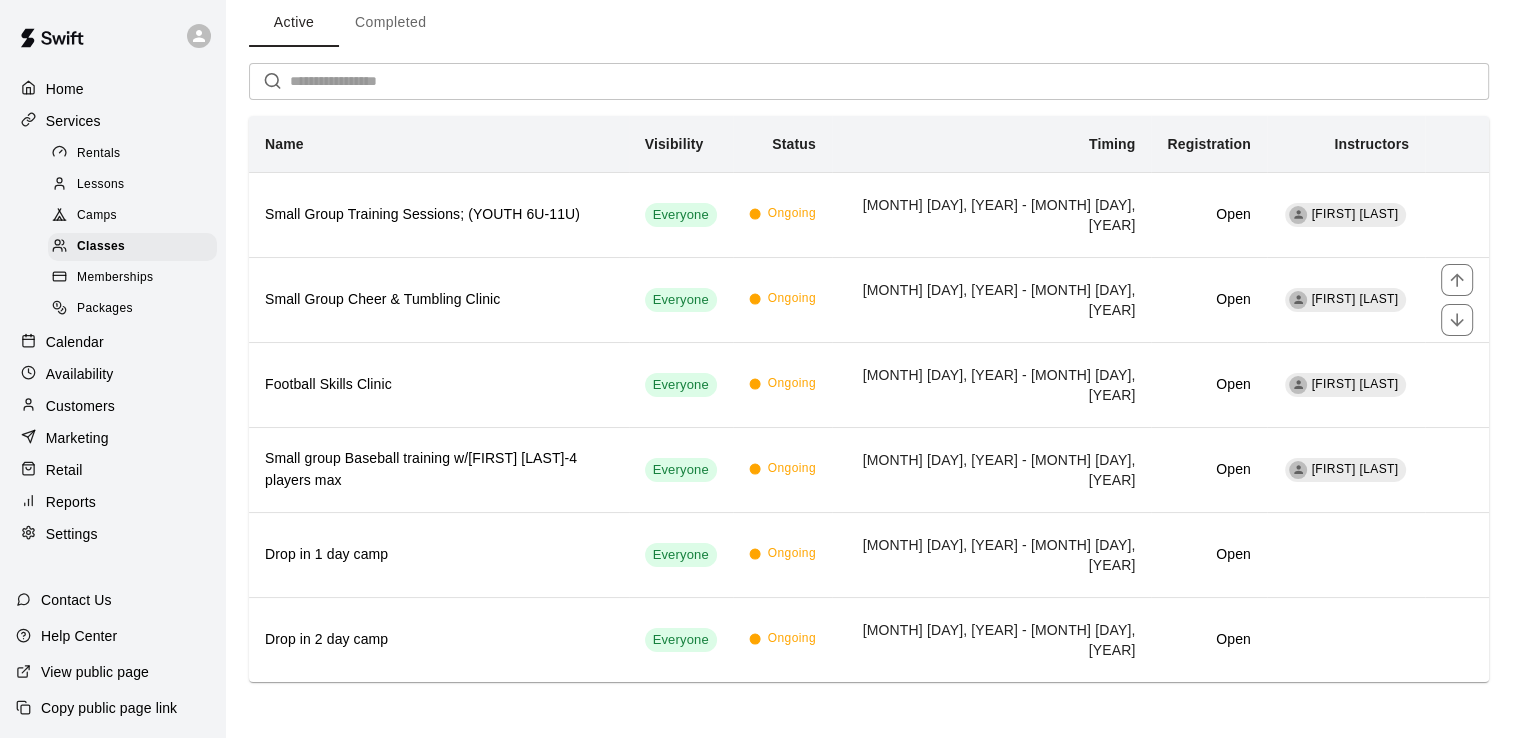 scroll, scrollTop: 0, scrollLeft: 0, axis: both 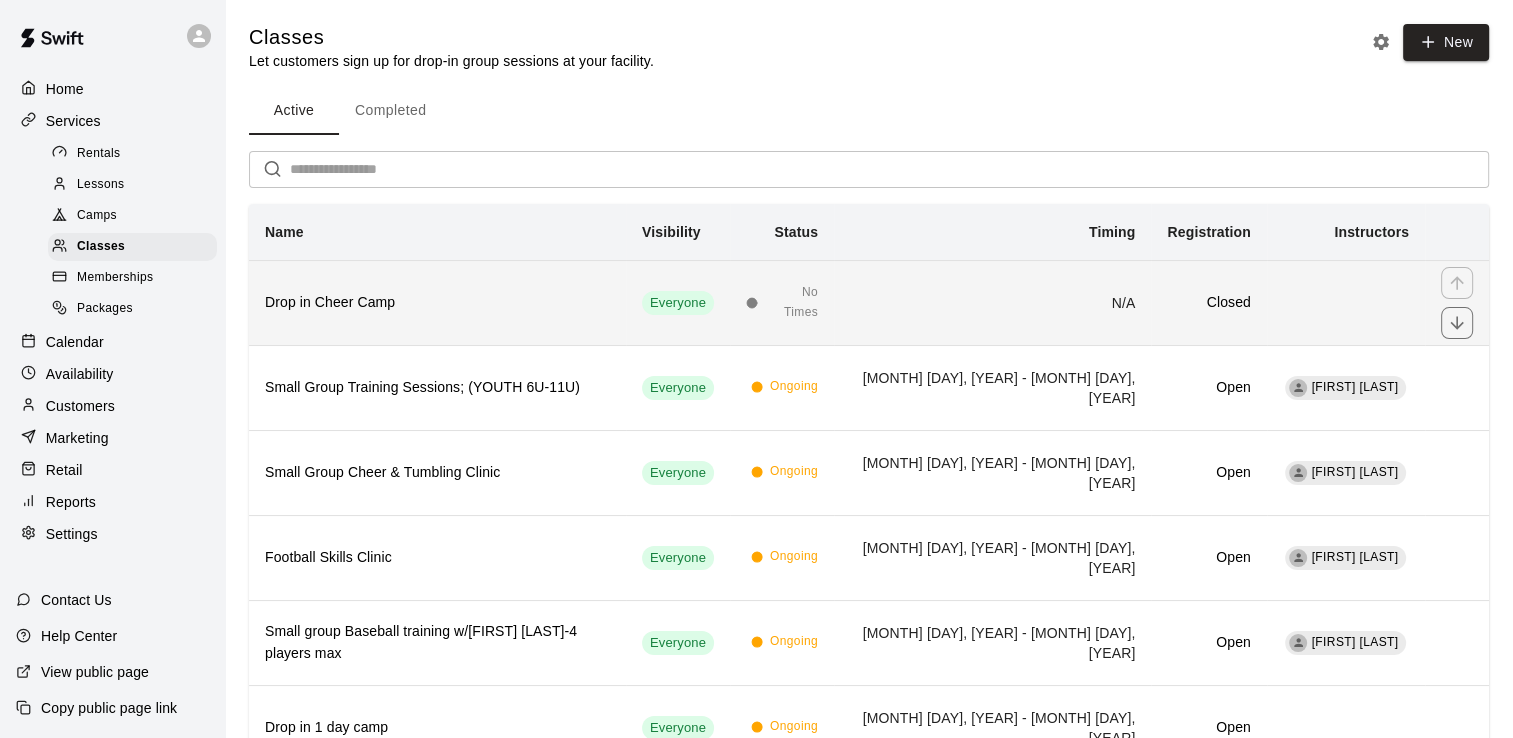click on "Drop in Cheer Camp" at bounding box center [437, 303] 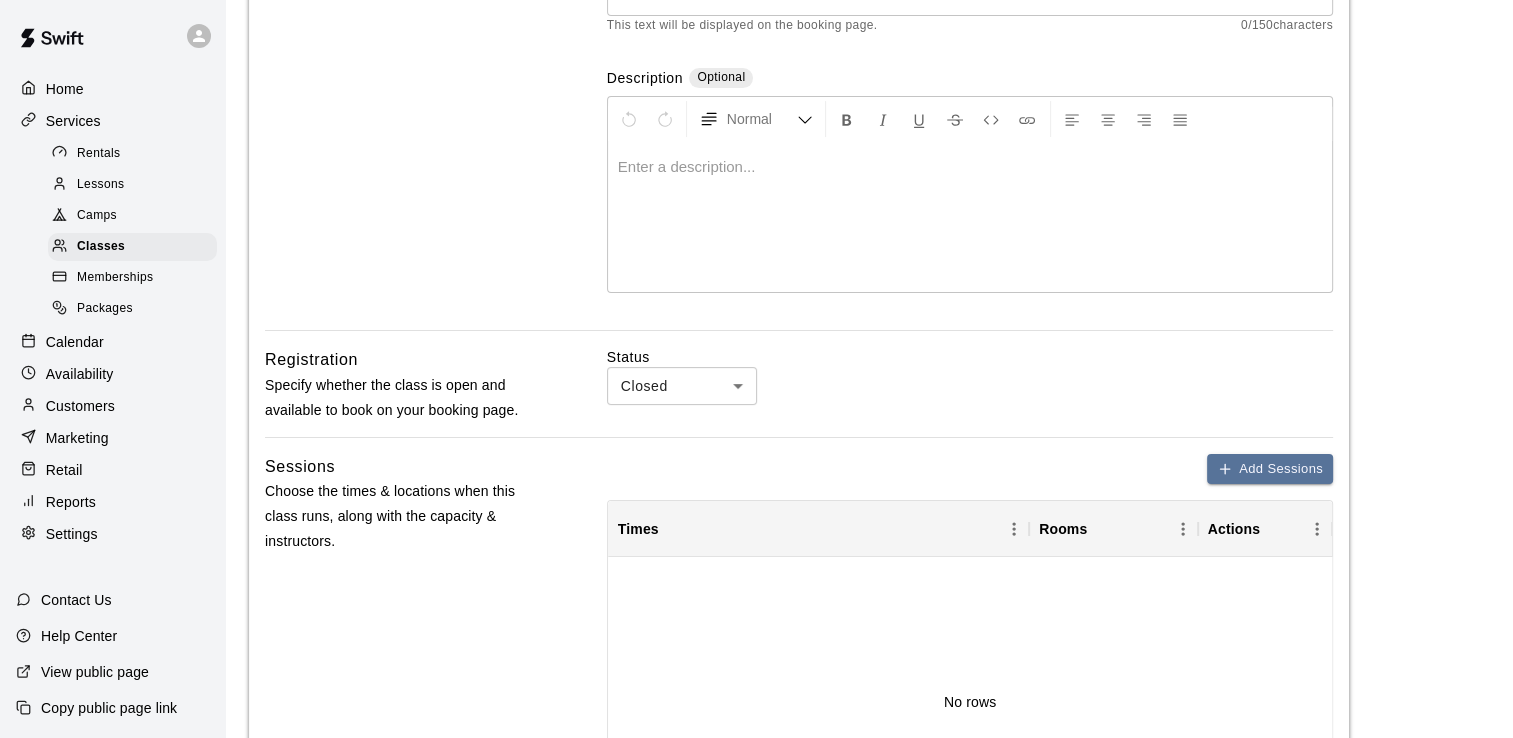 scroll, scrollTop: 356, scrollLeft: 0, axis: vertical 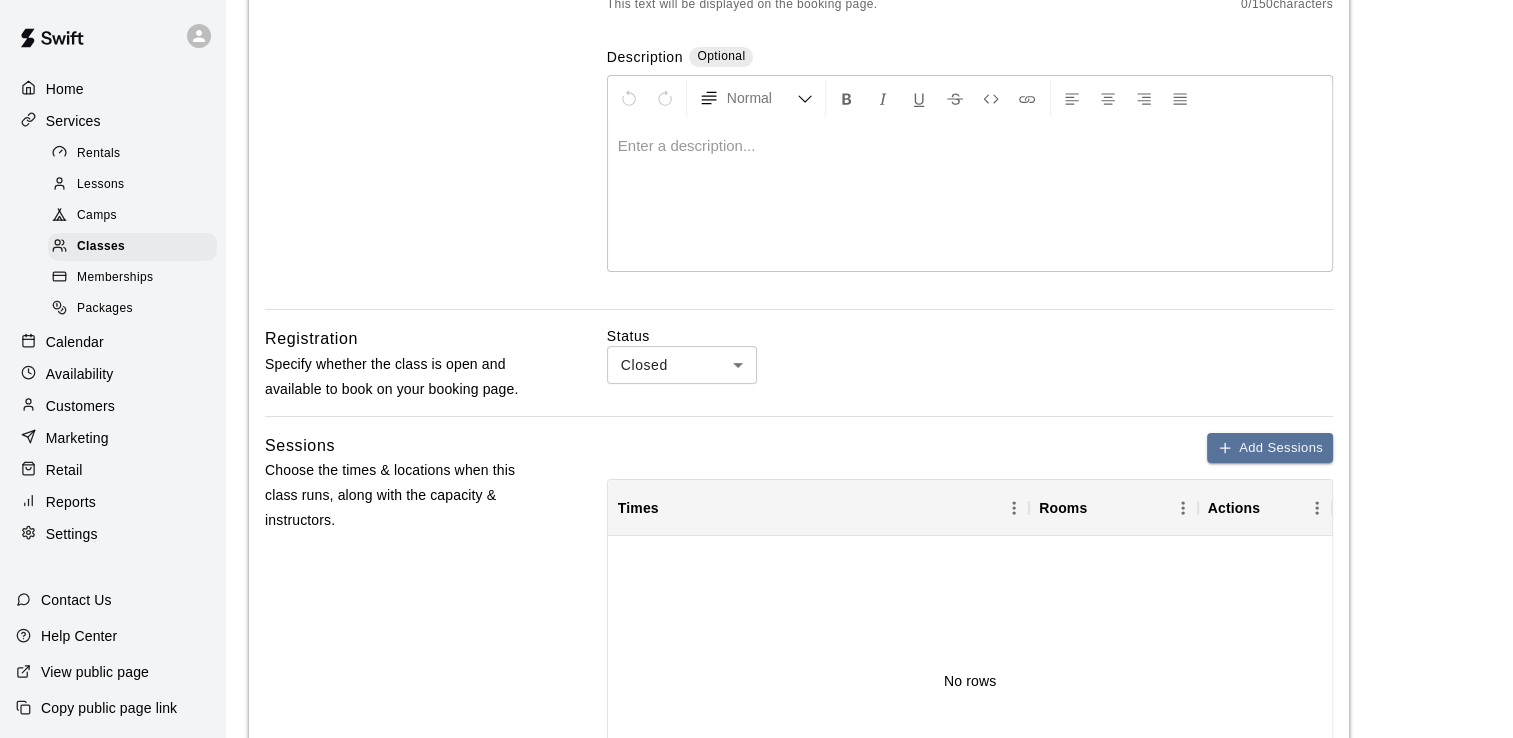 click on "**********" at bounding box center [756, 685] 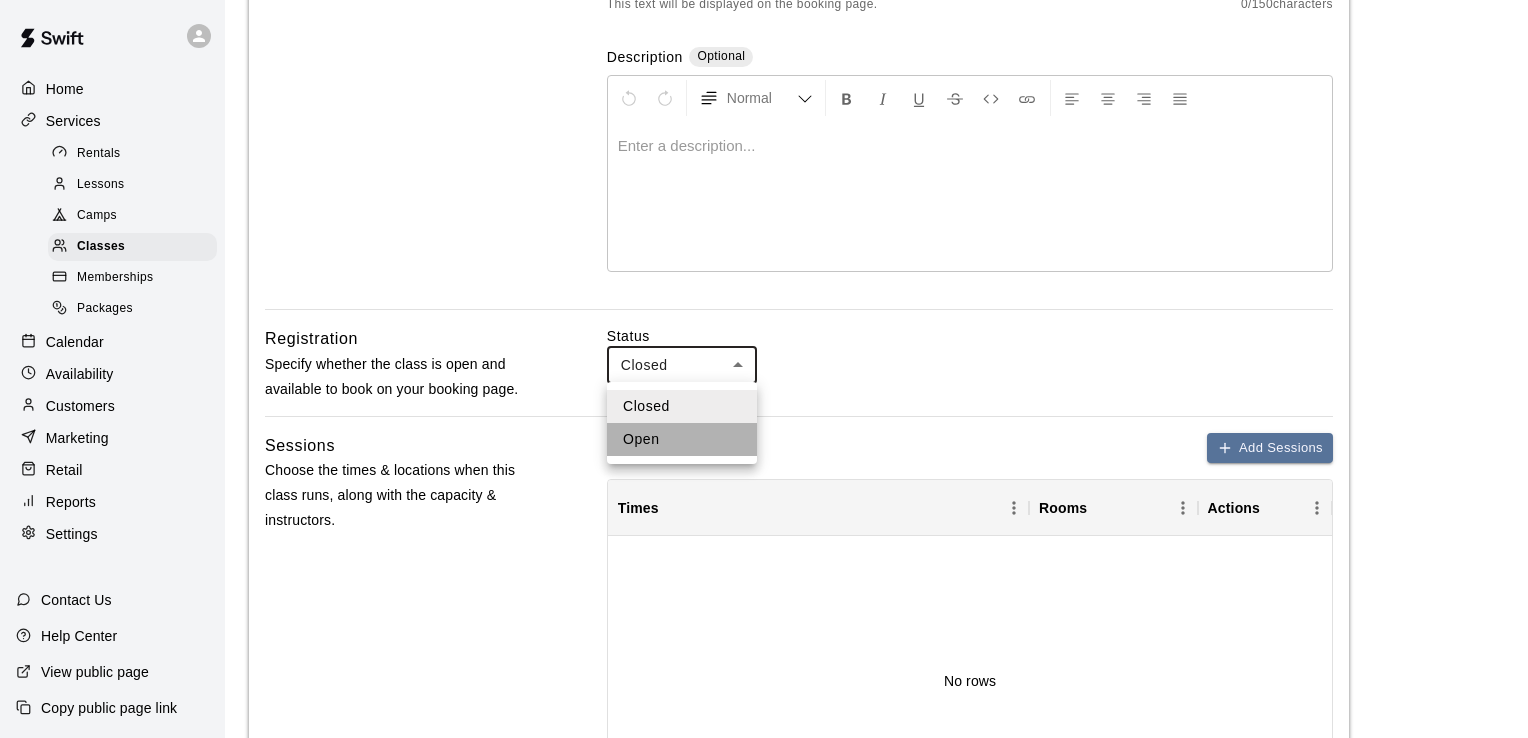 click on "Open" at bounding box center [682, 439] 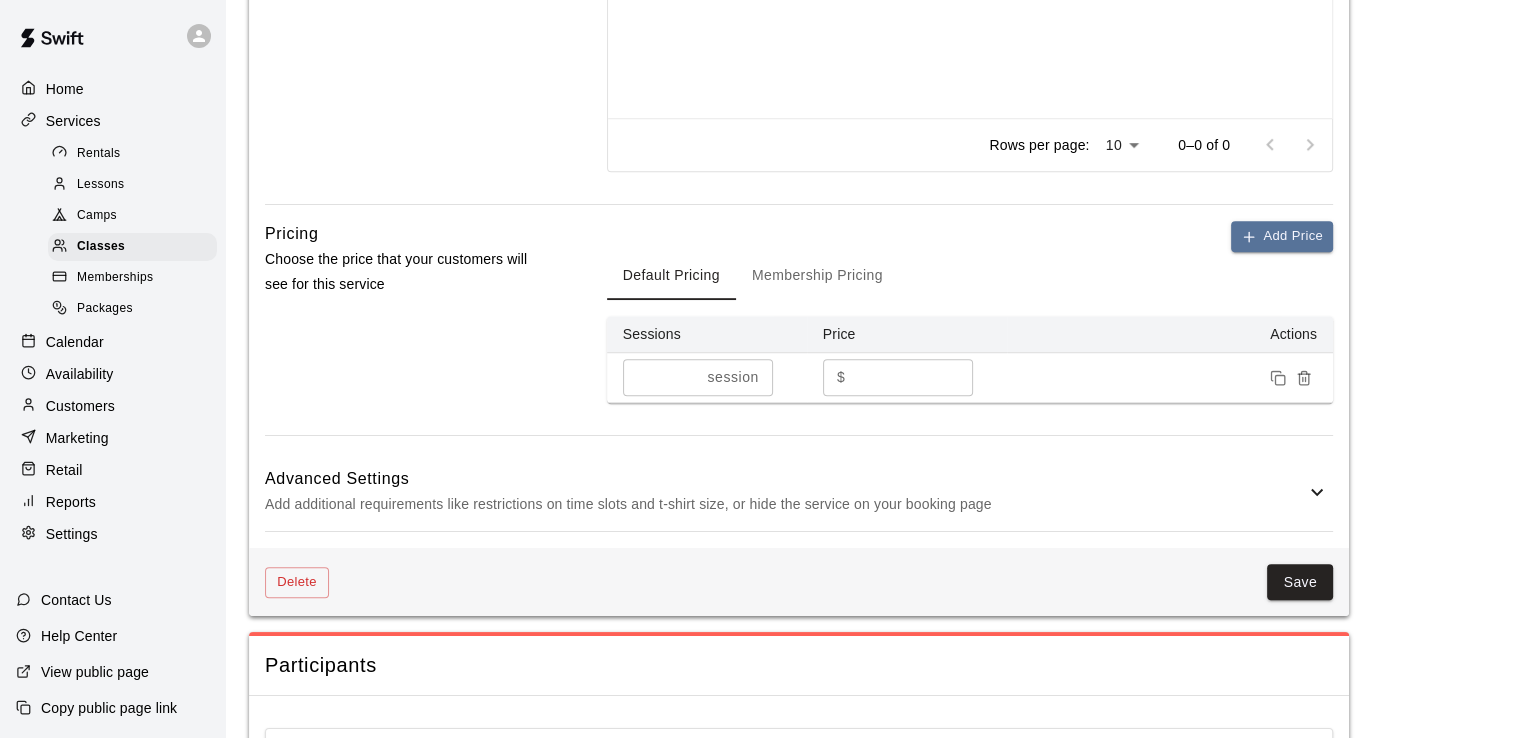 scroll, scrollTop: 1084, scrollLeft: 0, axis: vertical 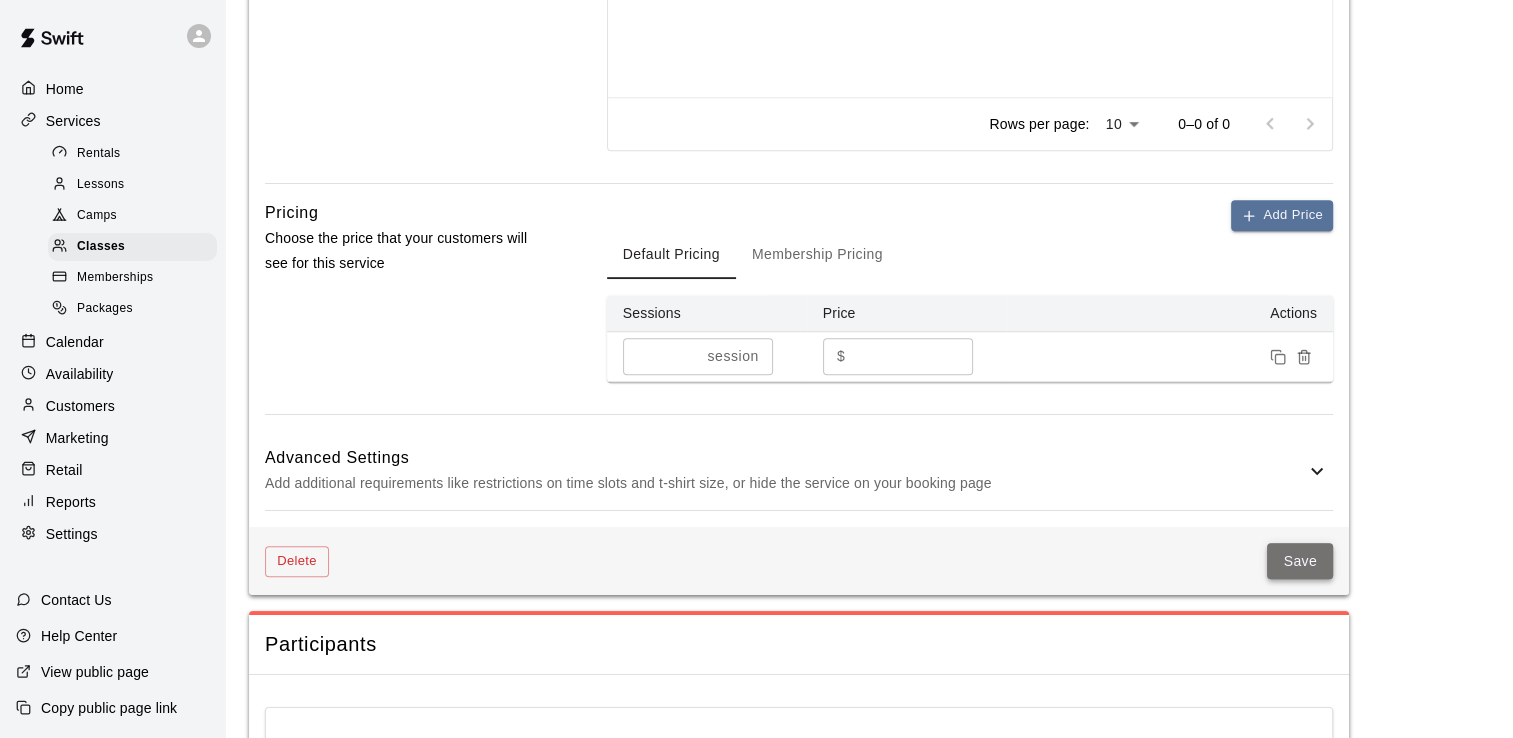 click on "Save" at bounding box center [1300, 561] 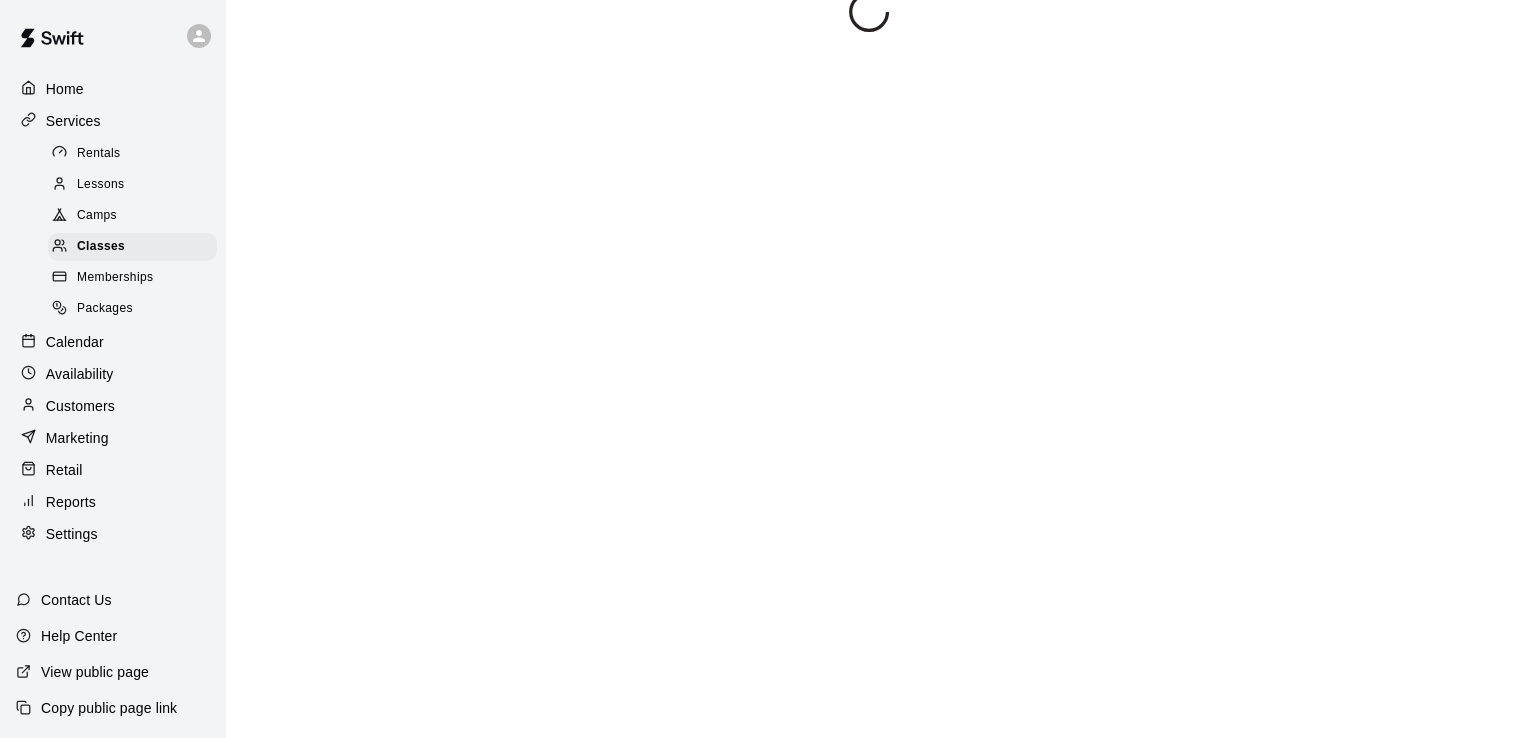 scroll, scrollTop: 0, scrollLeft: 0, axis: both 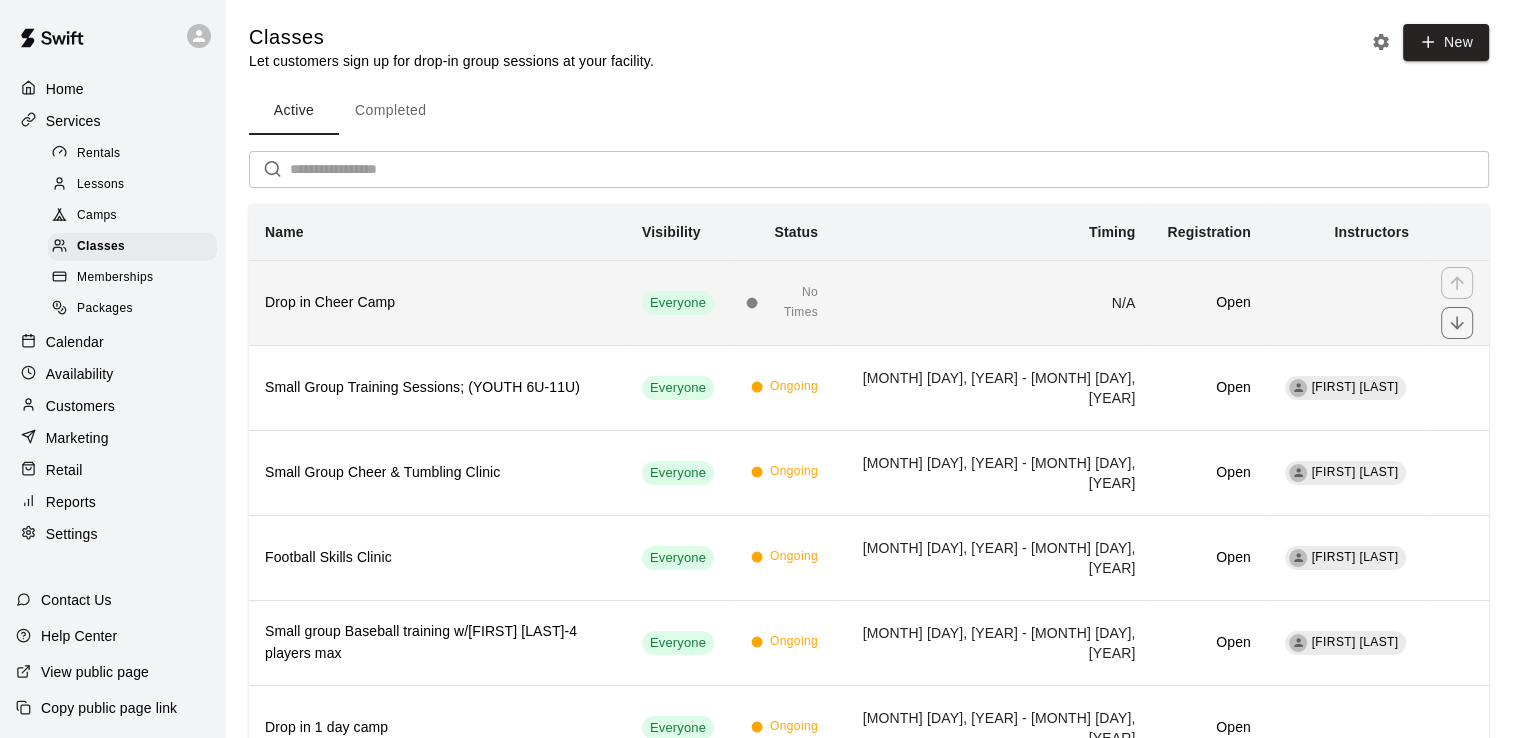 click on "Drop in Cheer Camp" at bounding box center (437, 303) 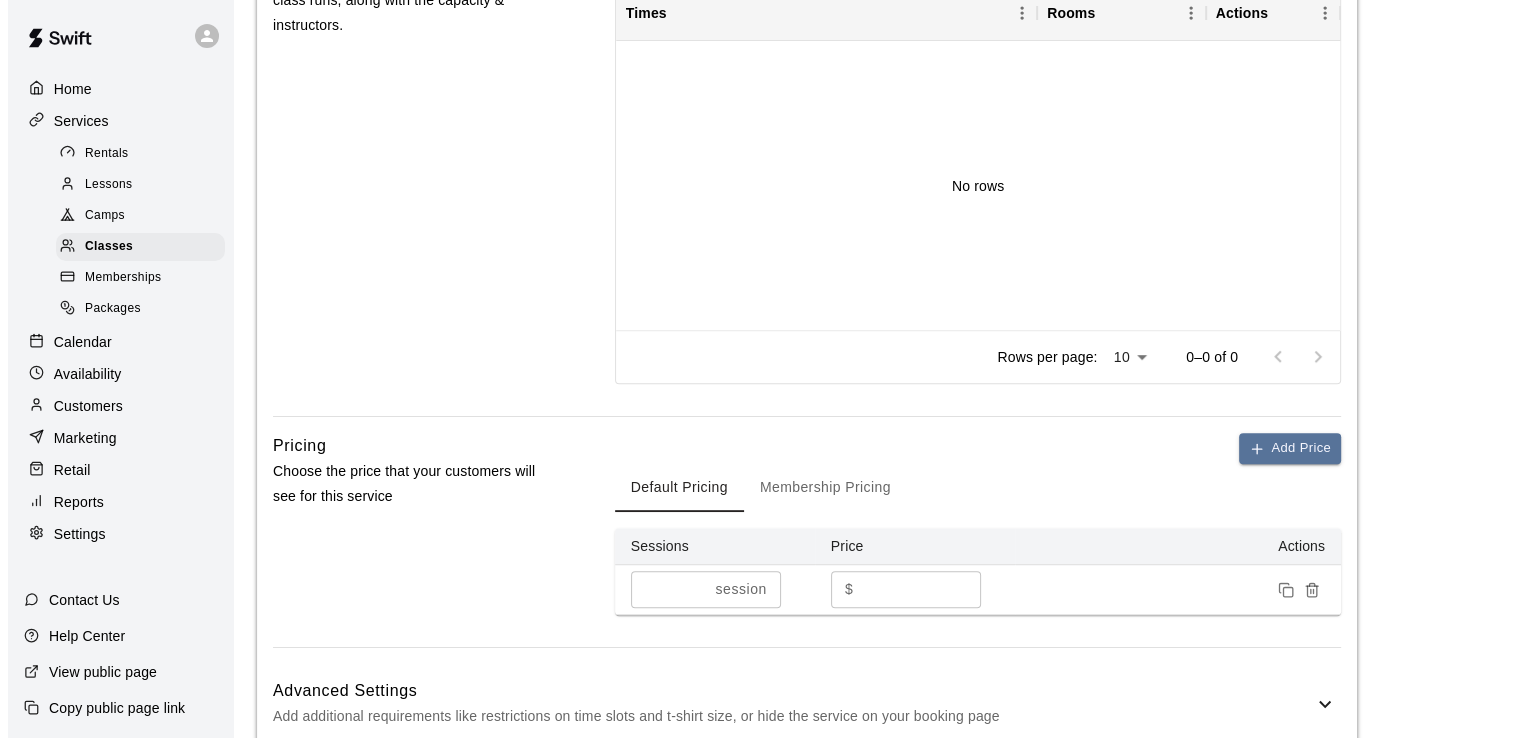 scroll, scrollTop: 679, scrollLeft: 0, axis: vertical 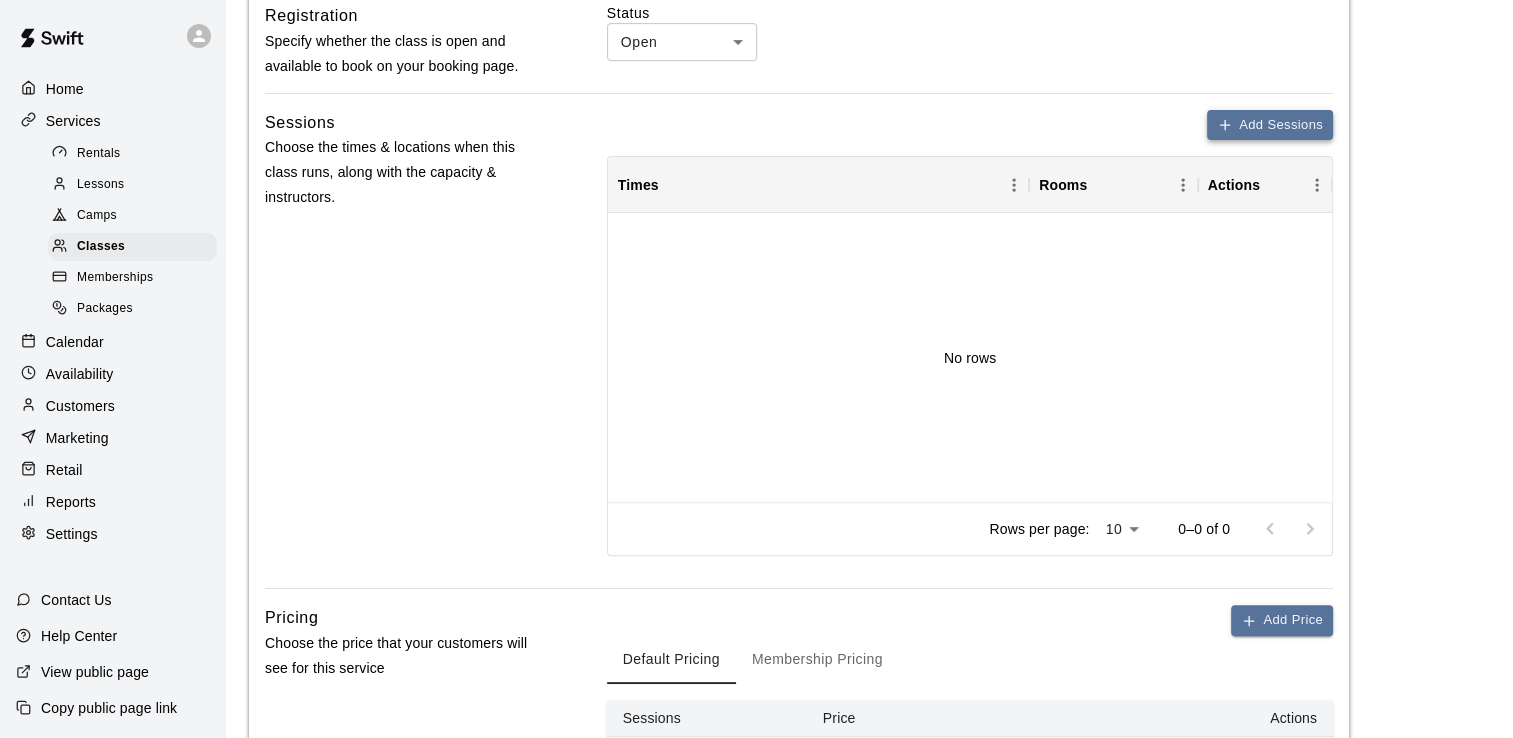 click on "Add Sessions" at bounding box center (1270, 125) 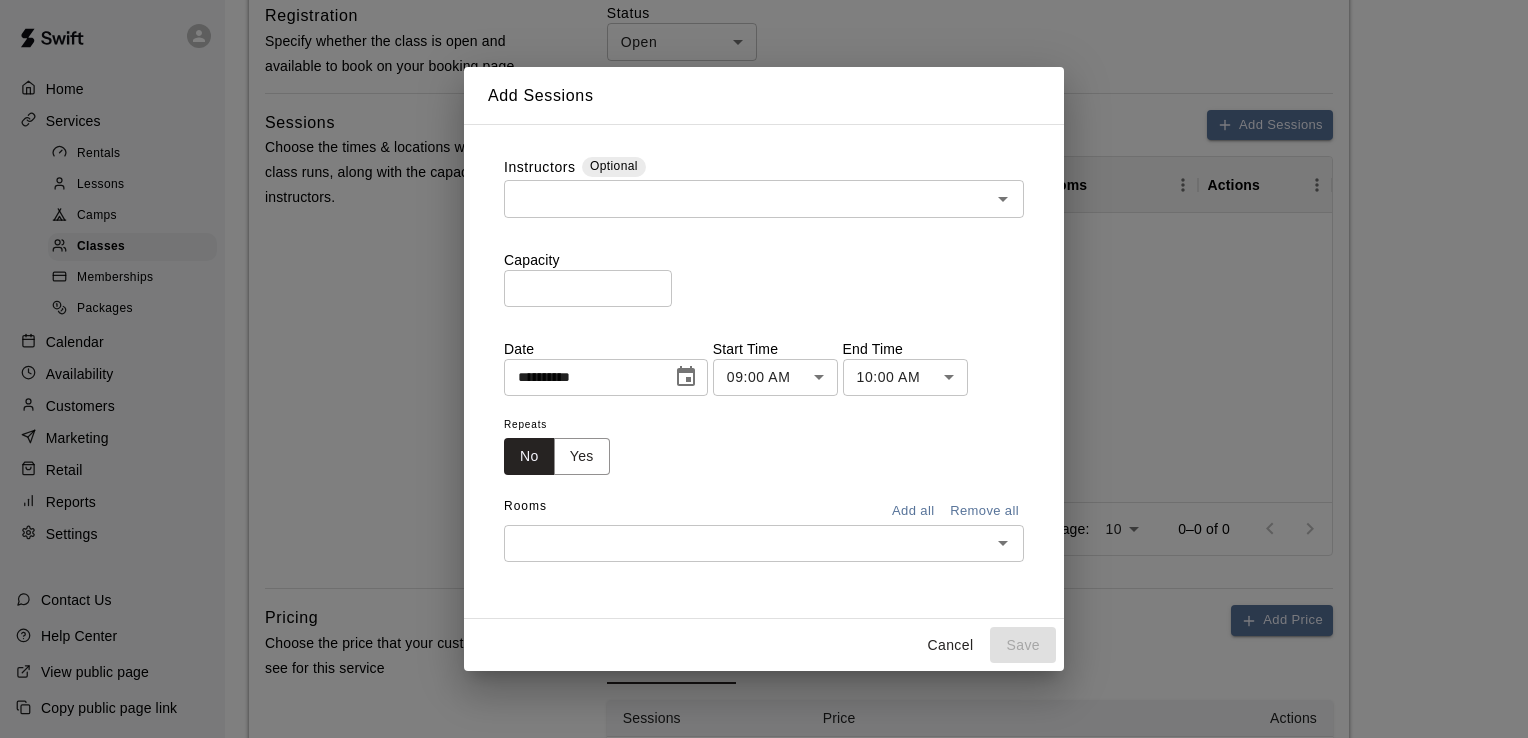 click at bounding box center (747, 198) 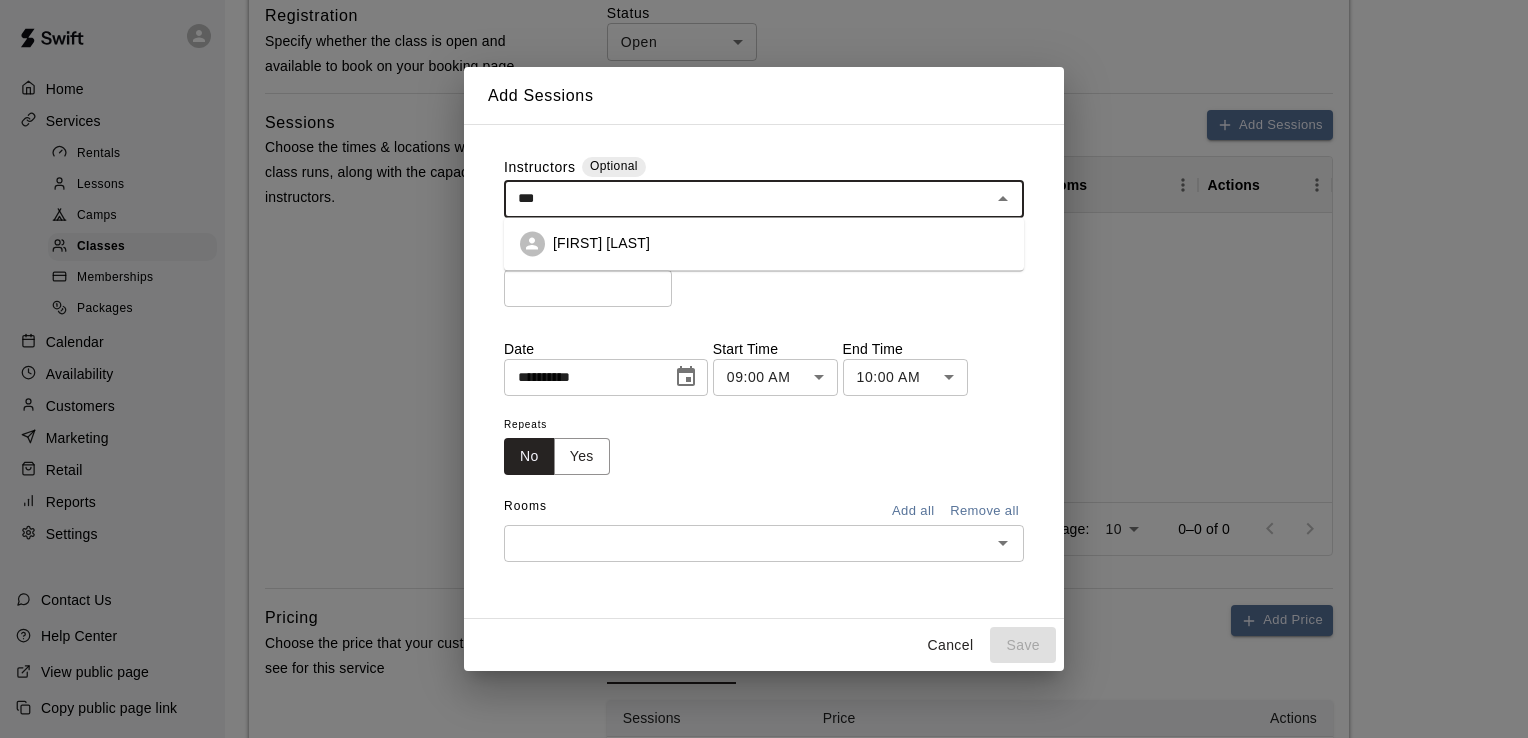 type on "****" 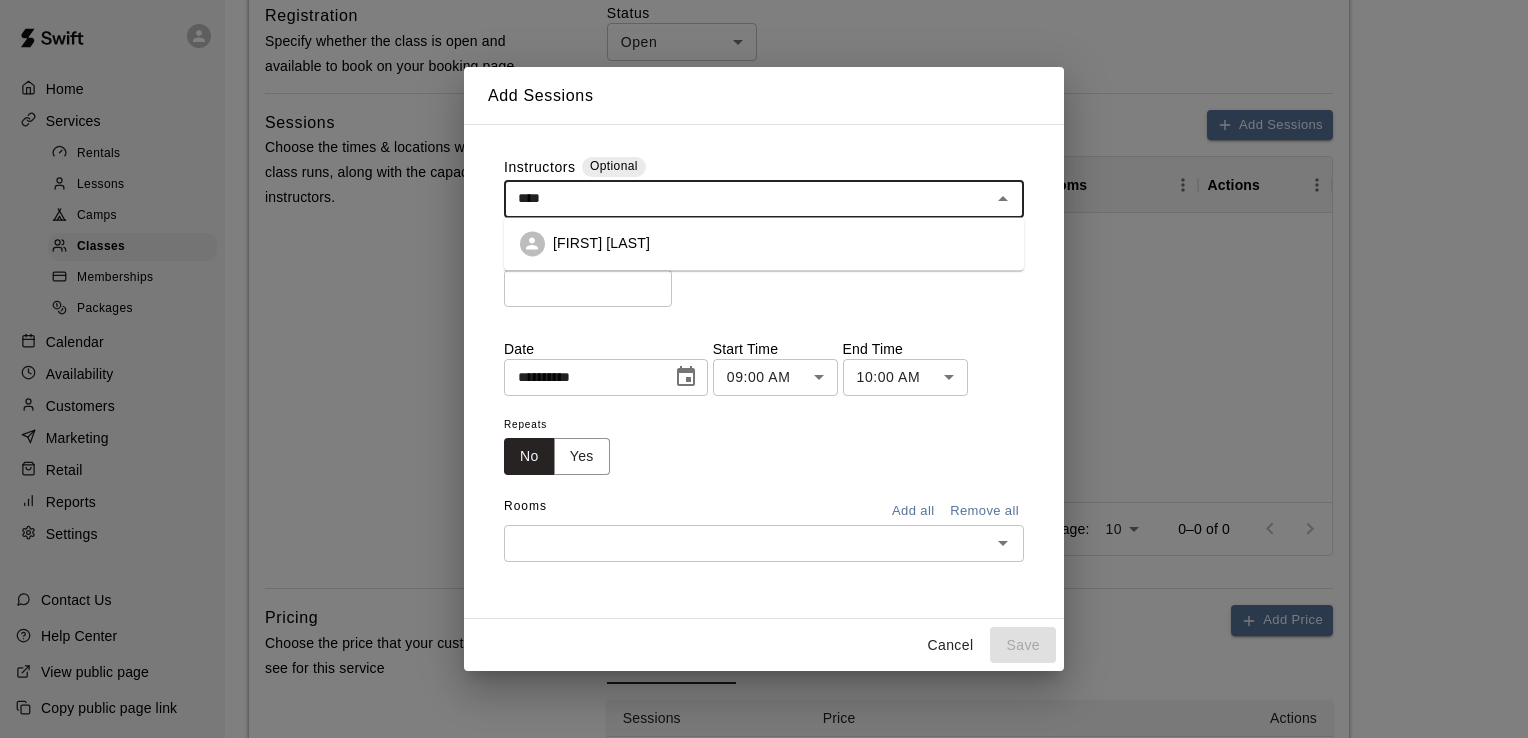 click on "[FIRST] [LAST]" at bounding box center (601, 243) 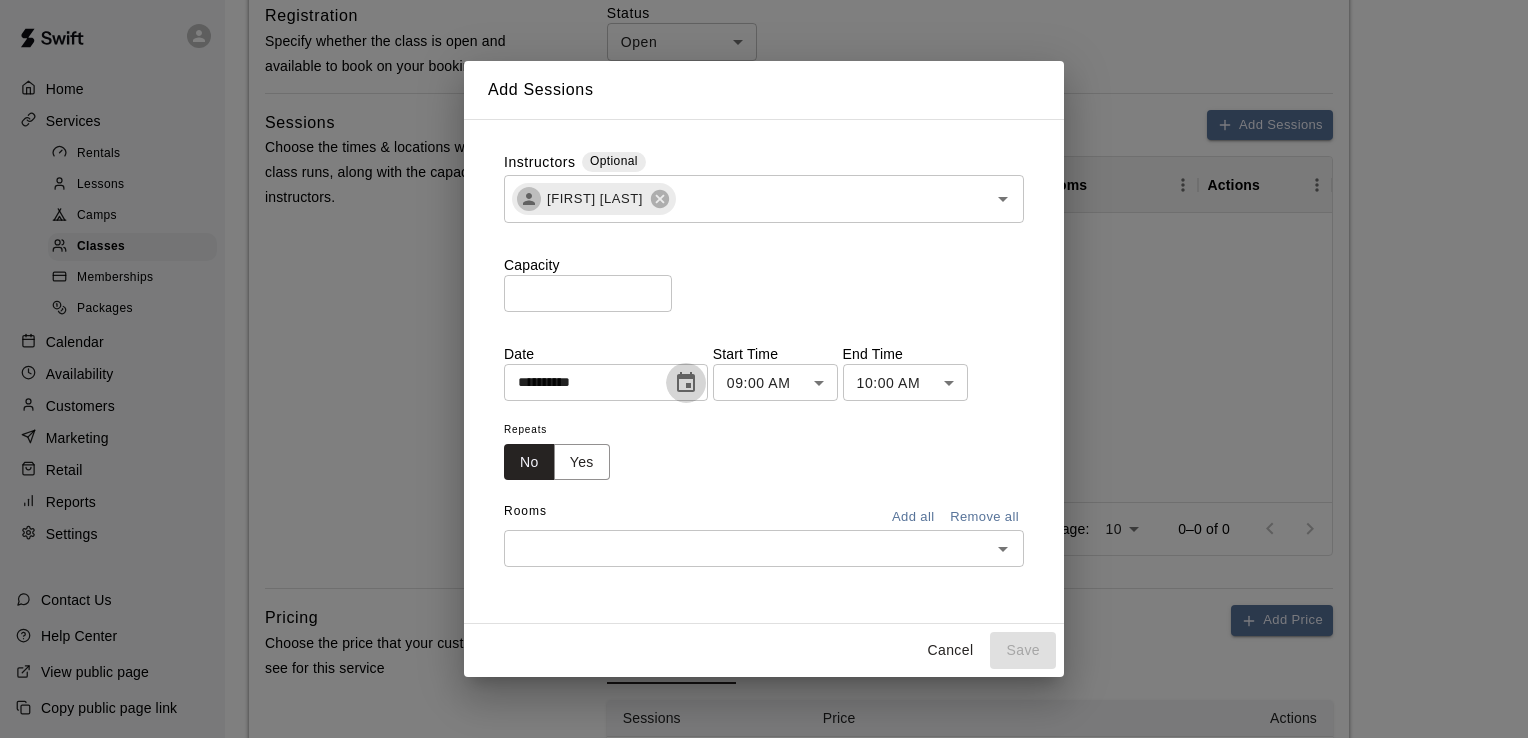 click 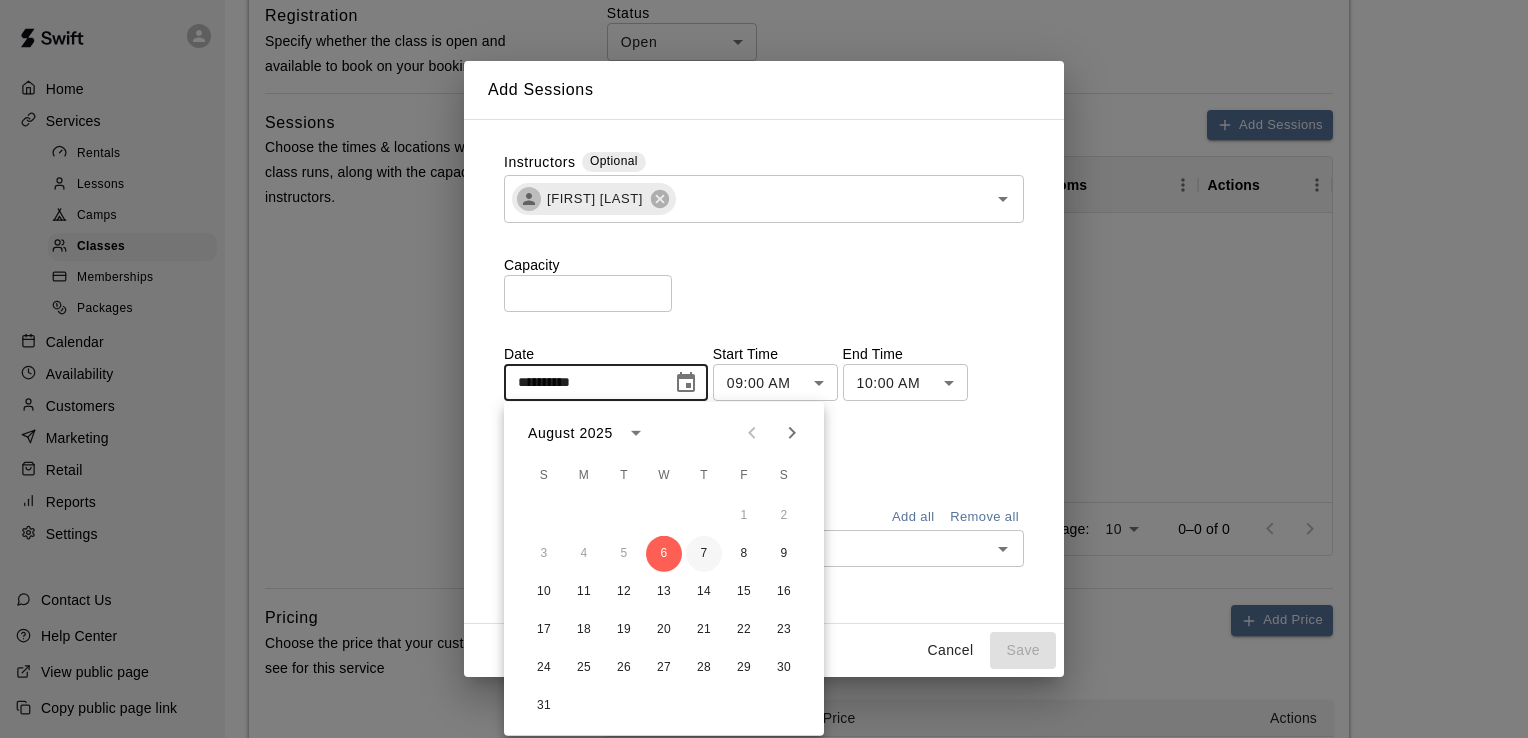 click on "7" at bounding box center [704, 554] 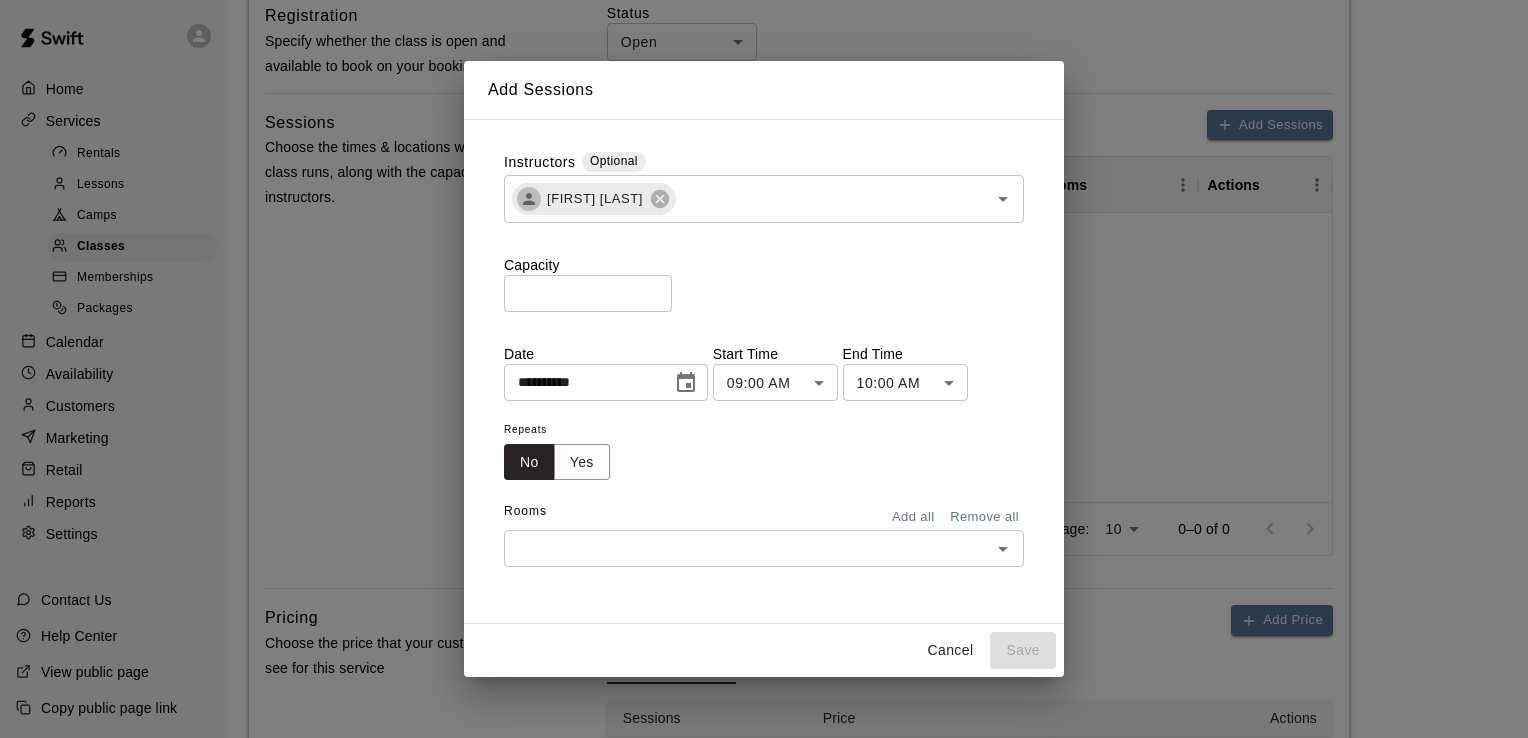 type on "**********" 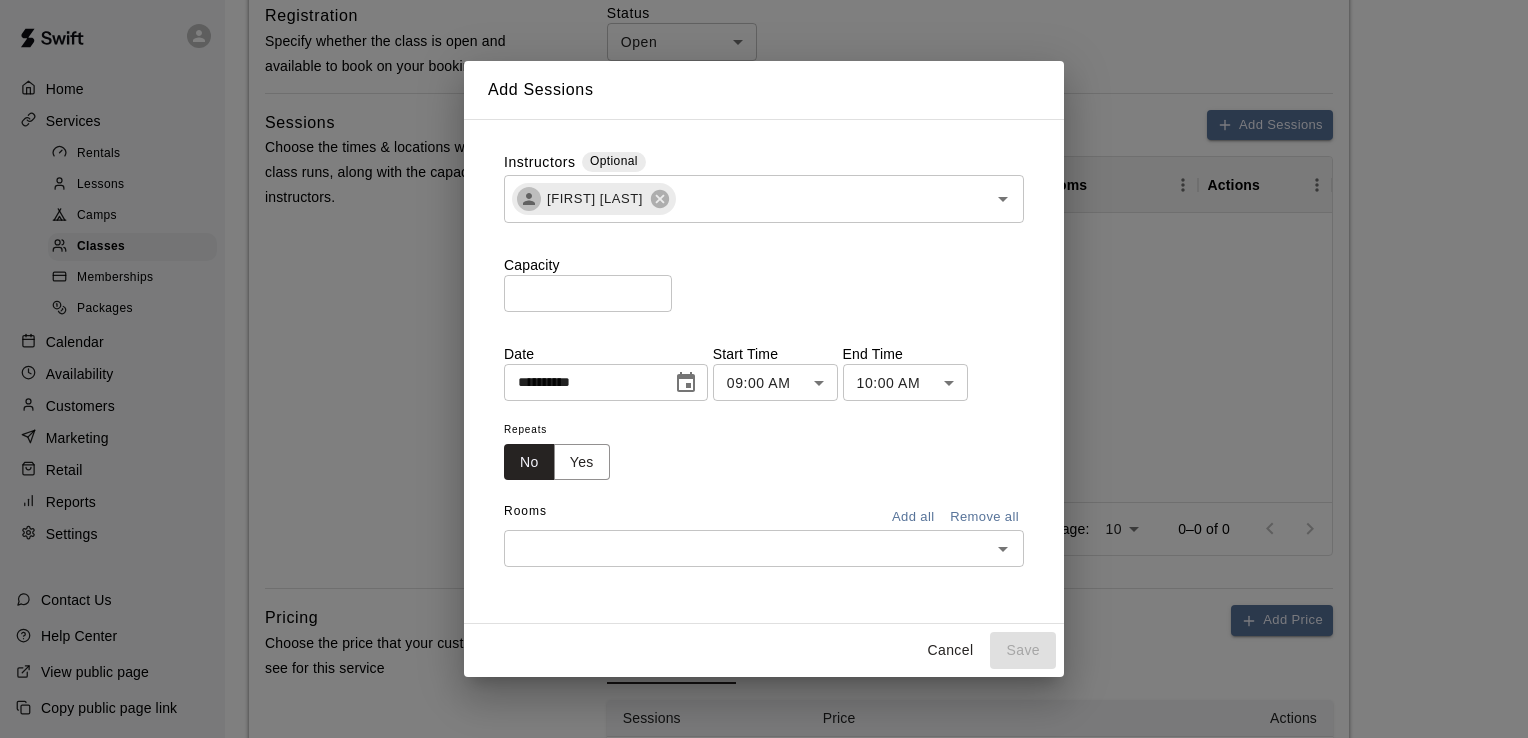 click on "**********" at bounding box center (764, 362) 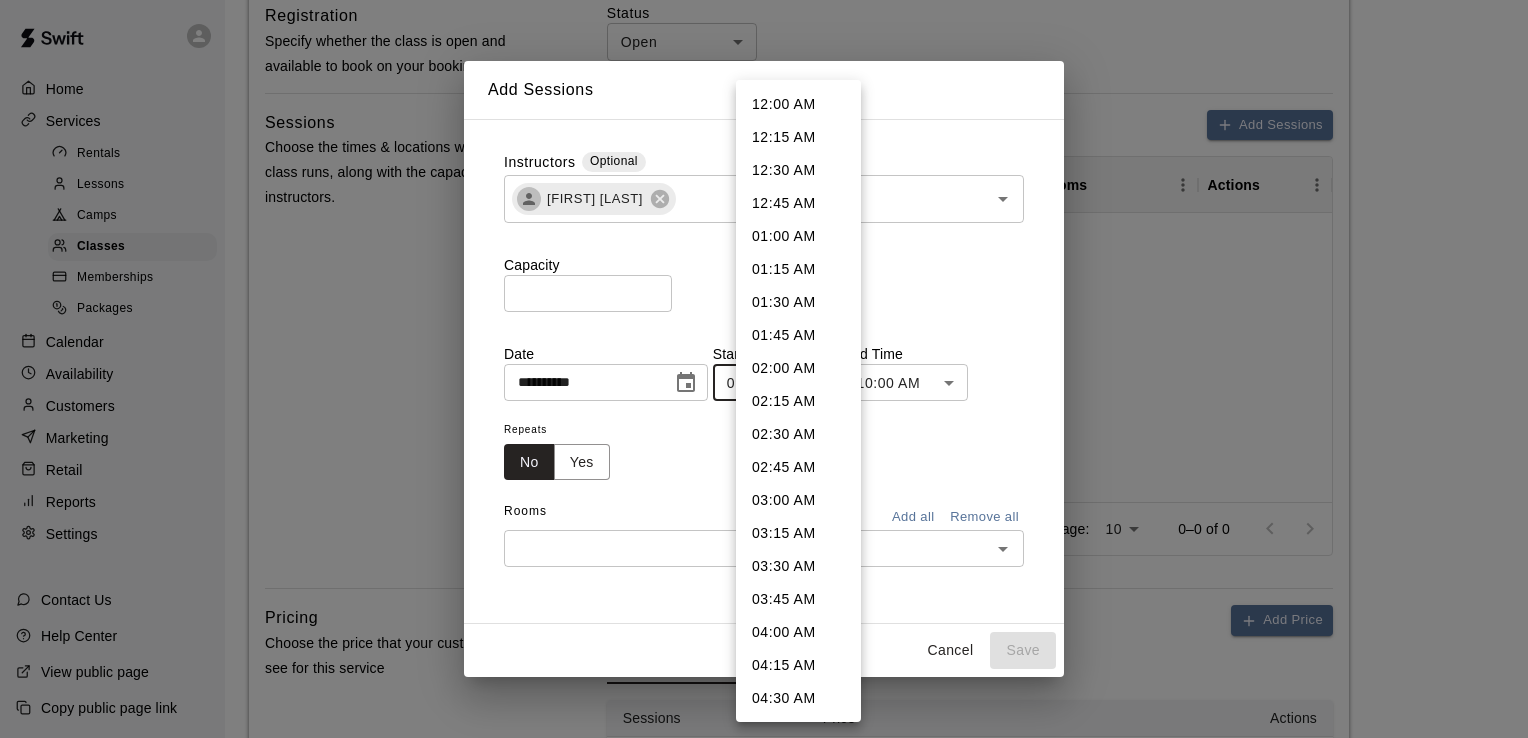 scroll, scrollTop: 891, scrollLeft: 0, axis: vertical 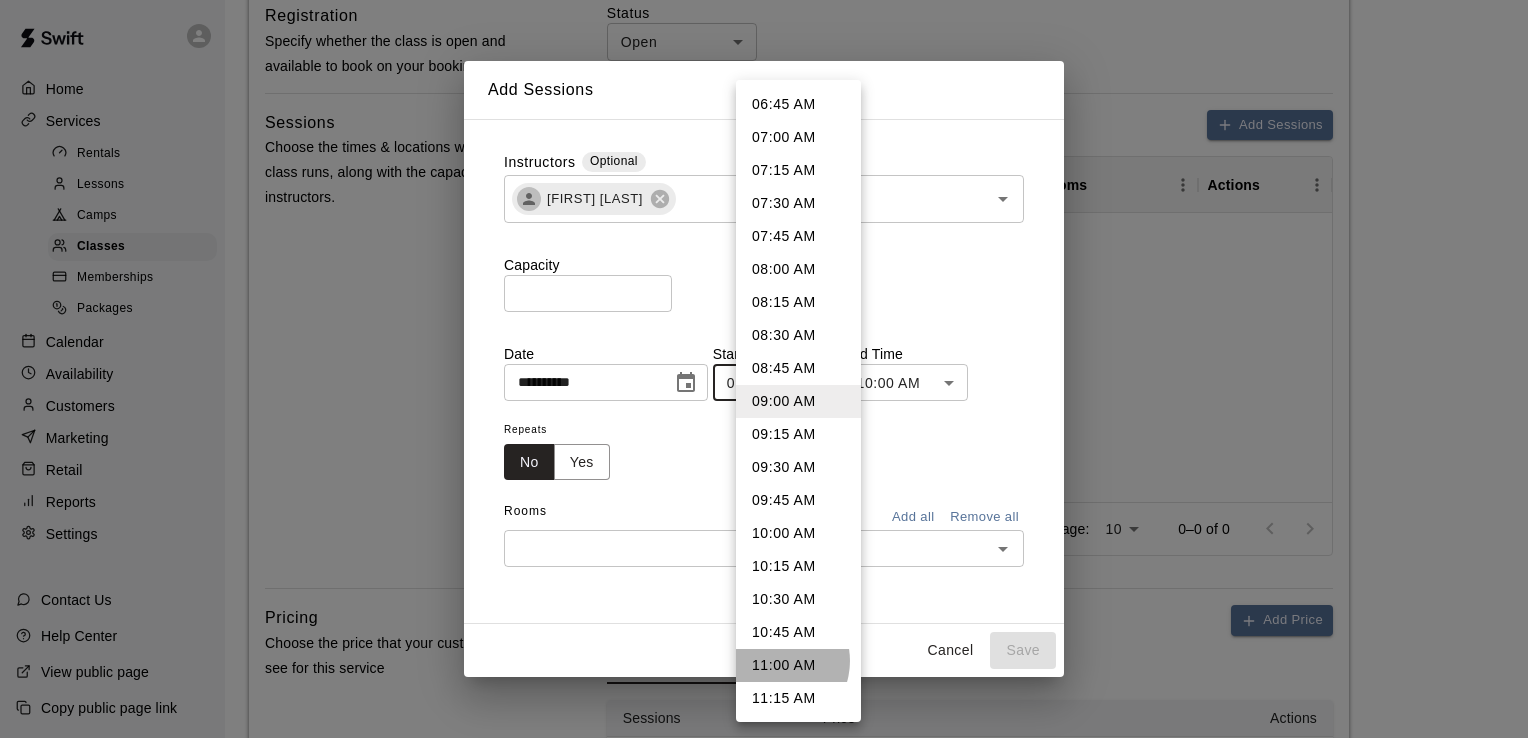 click on "11:00 AM" at bounding box center [798, 665] 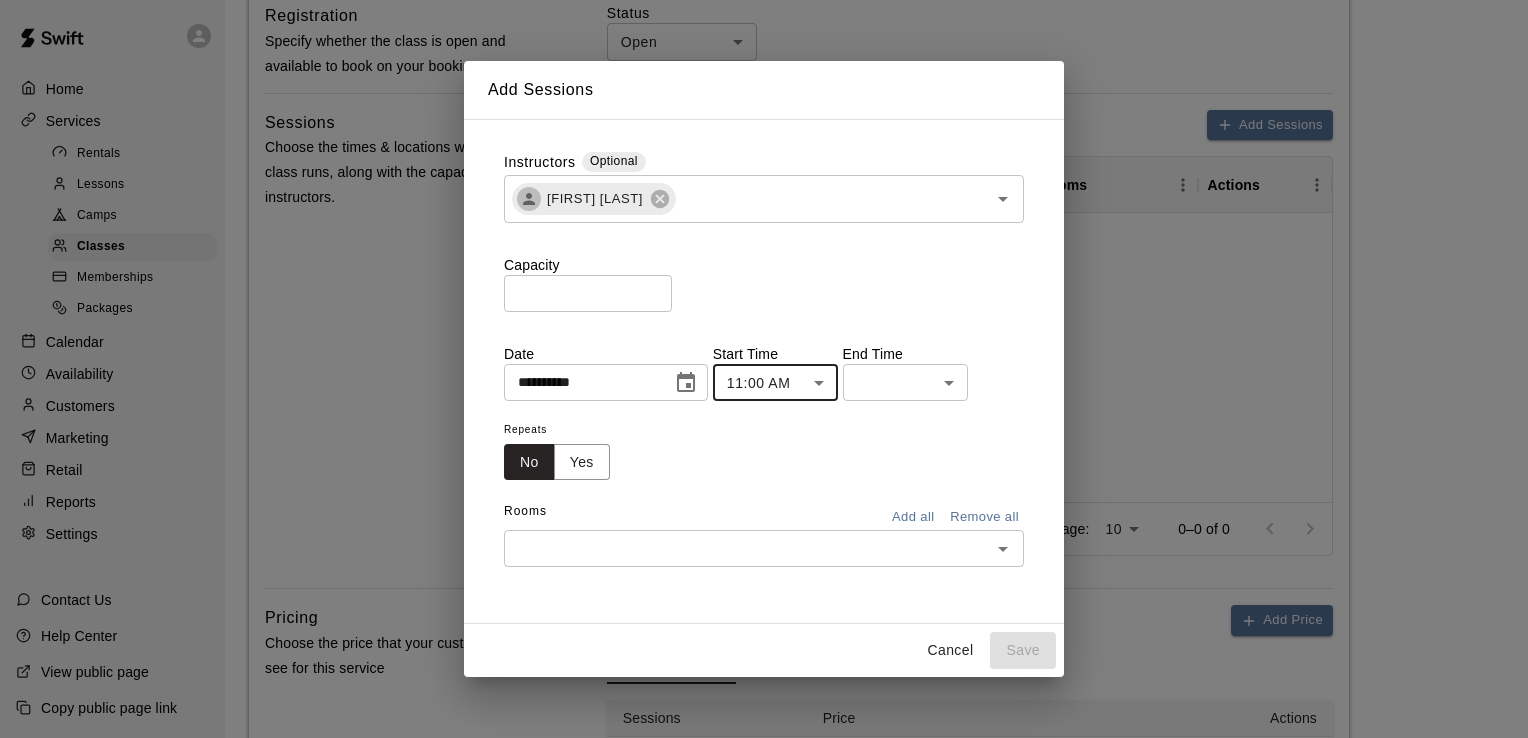 click on "**********" at bounding box center (764, 362) 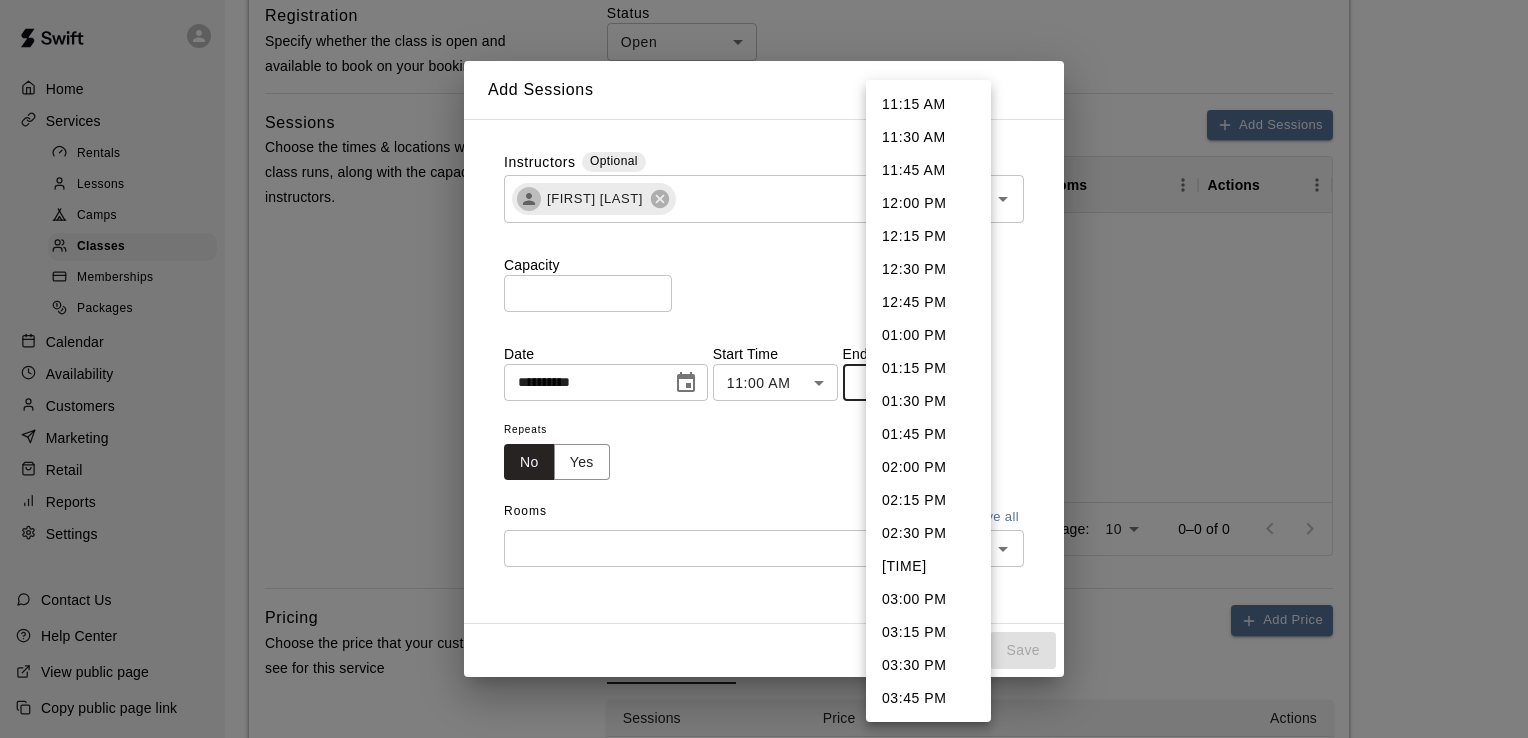 click on "02:00 PM" at bounding box center [928, 467] 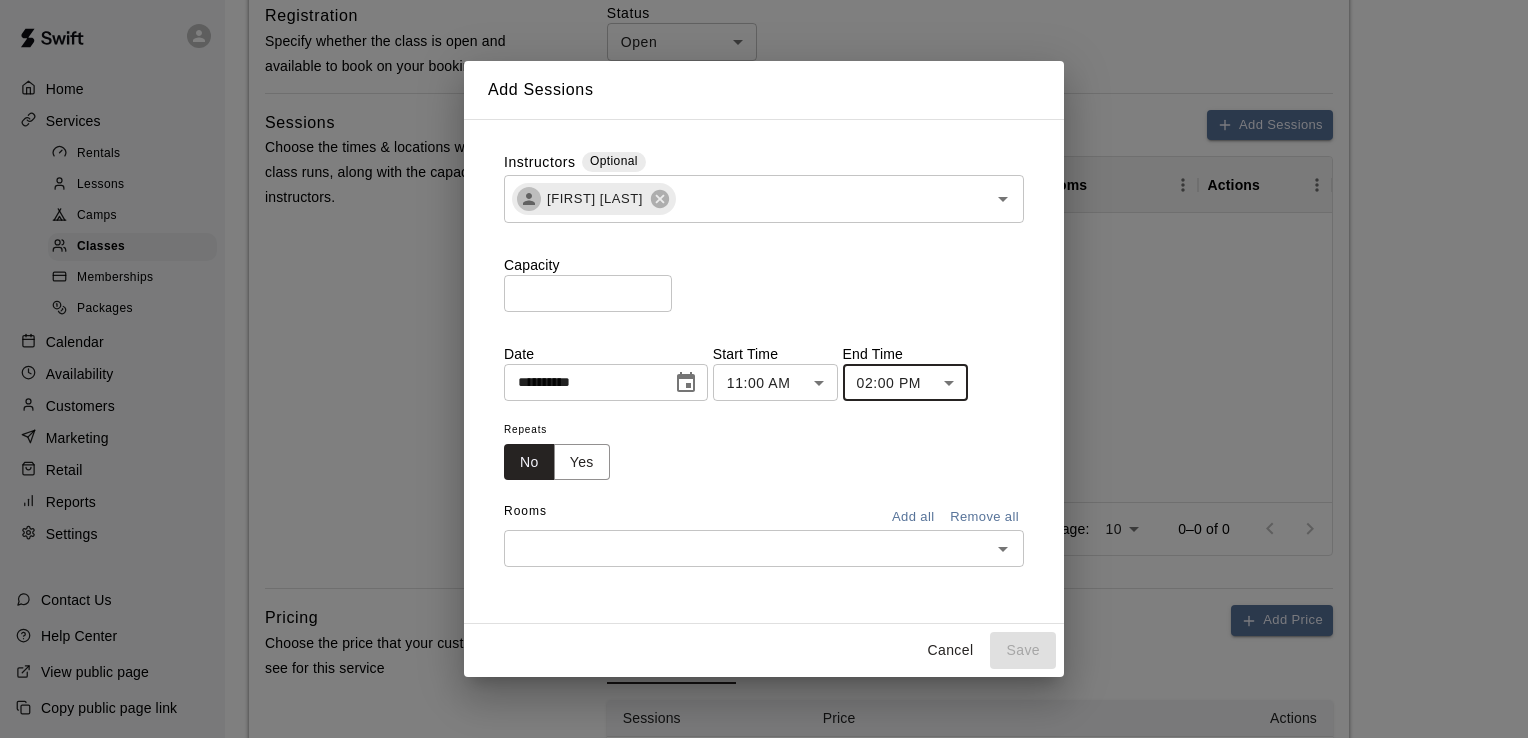 click at bounding box center [747, 548] 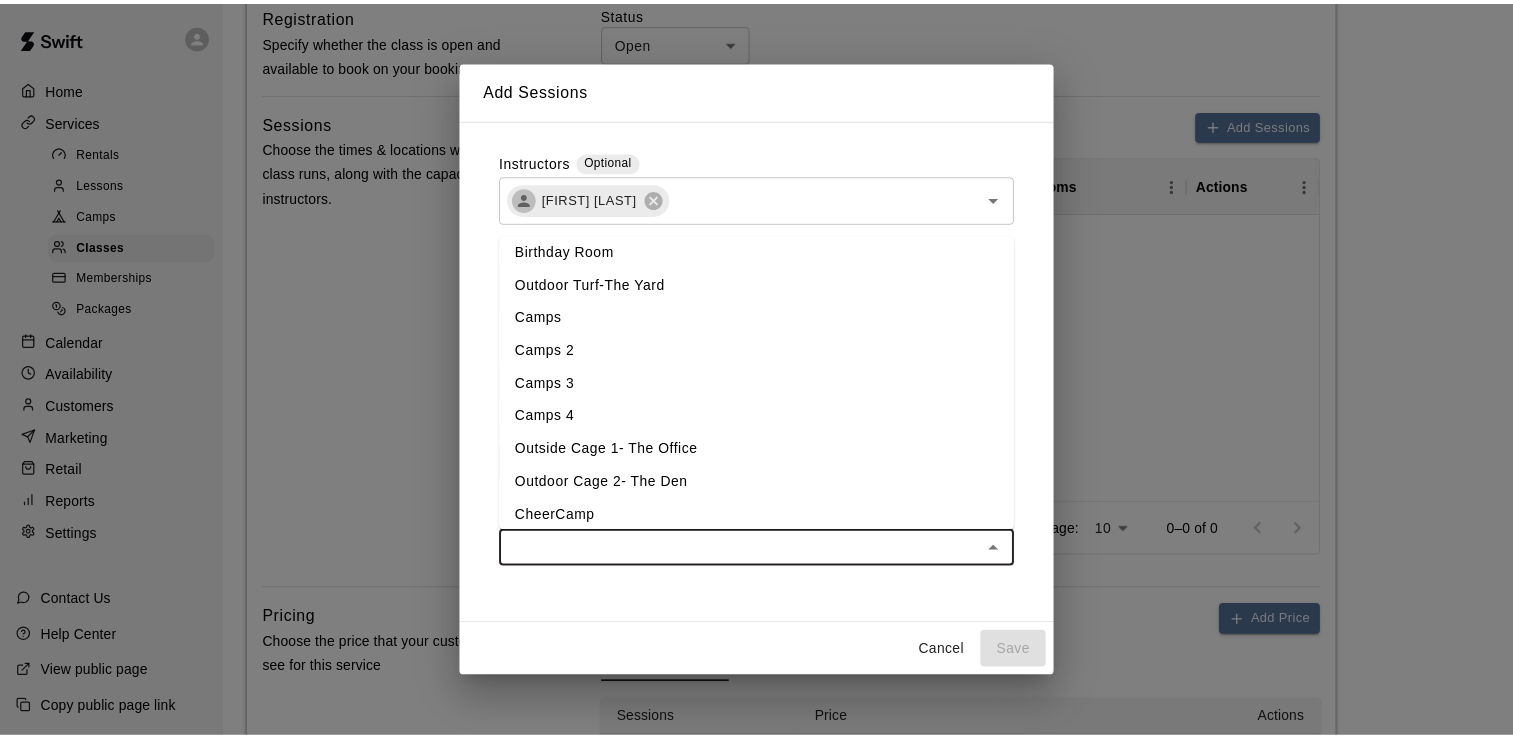 scroll, scrollTop: 176, scrollLeft: 0, axis: vertical 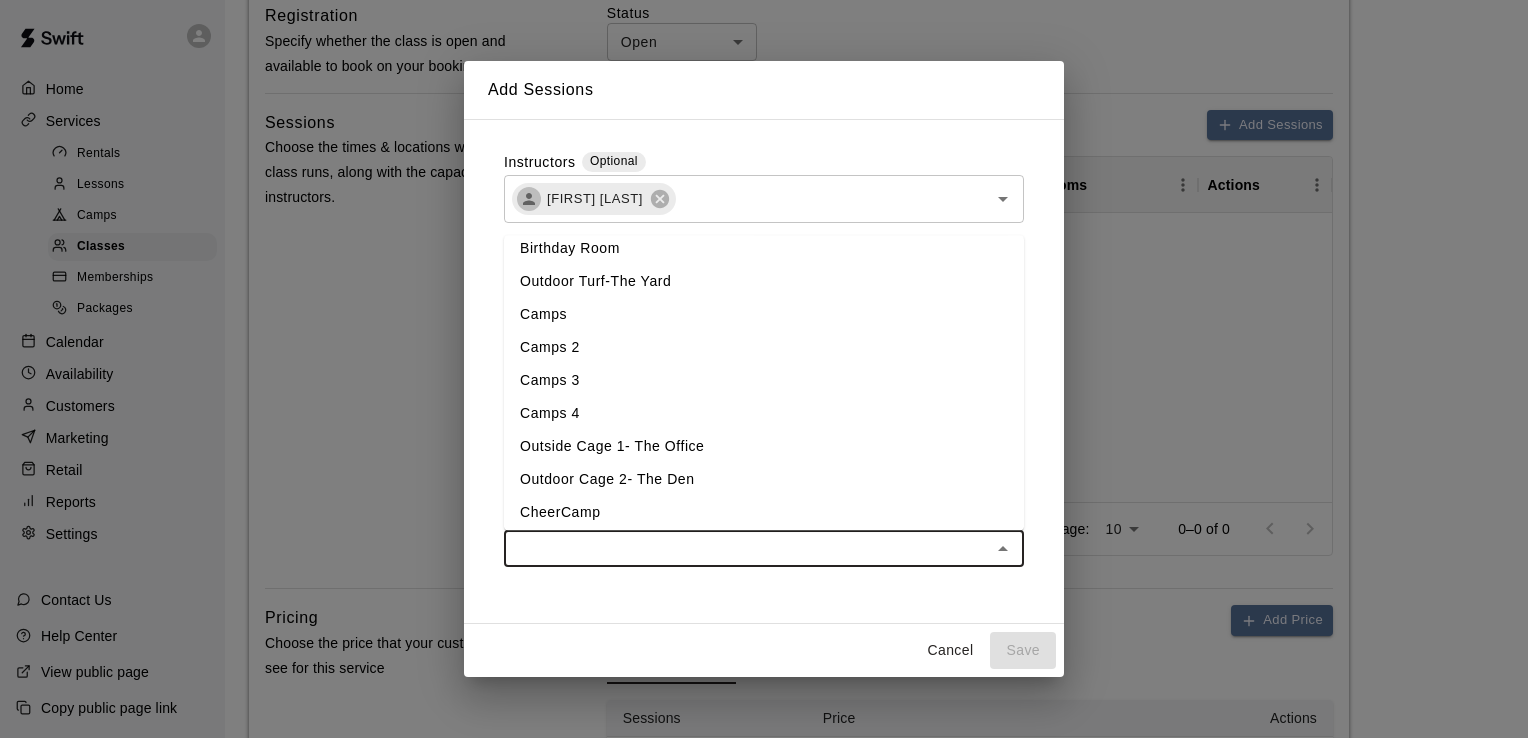 click on "CheerCamp" at bounding box center [764, 512] 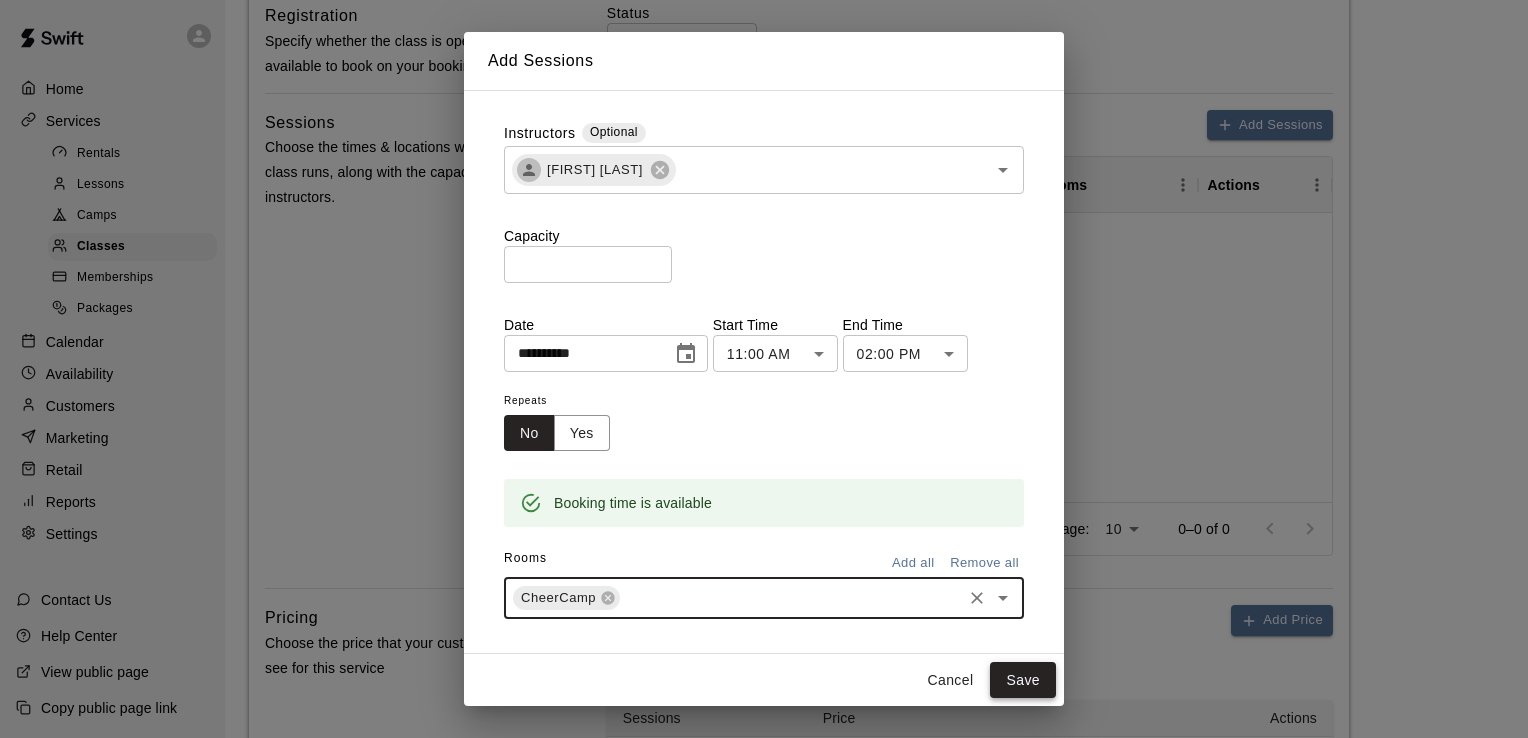 click on "Save" at bounding box center (1023, 680) 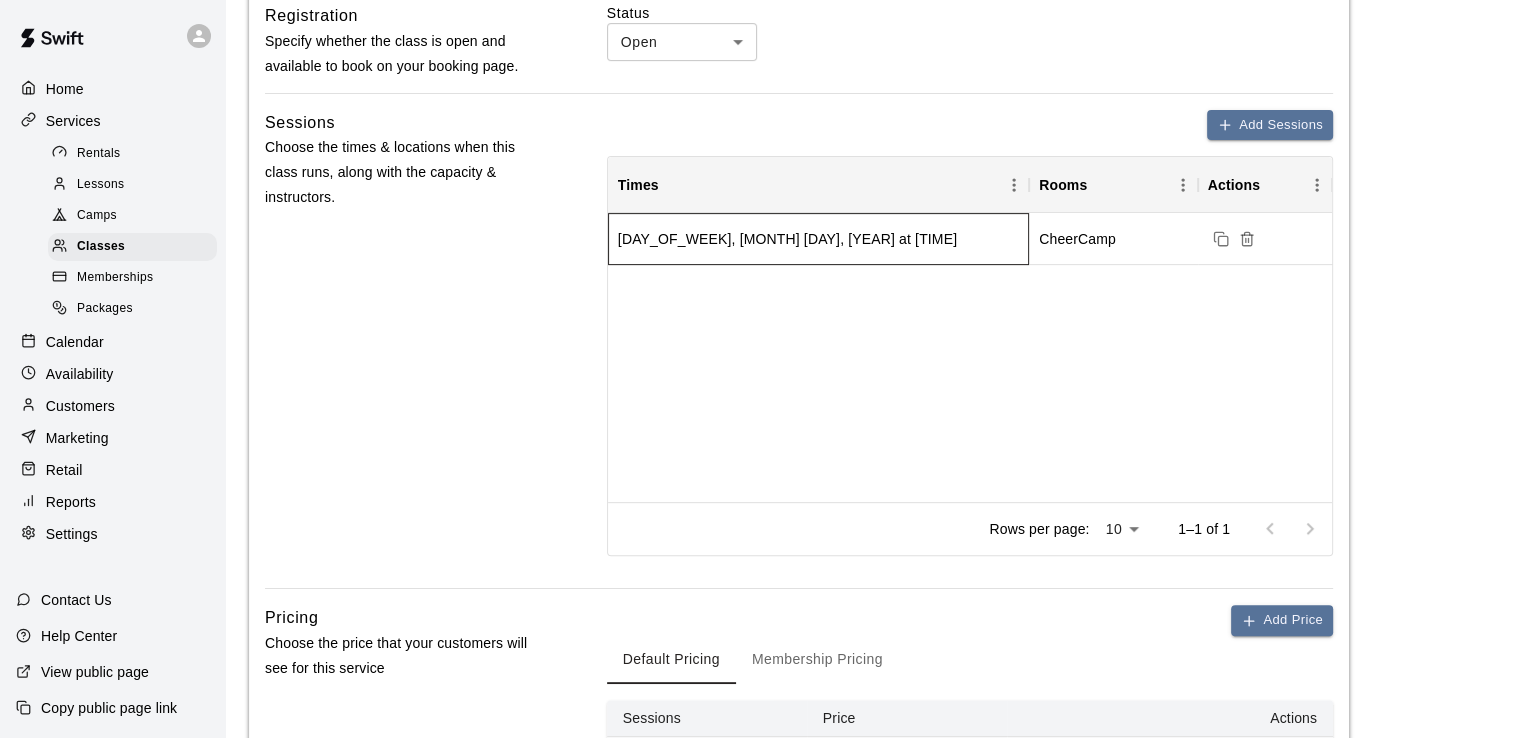 click on "[DAY_OF_WEEK], [MONTH] [DAY], [YEAR] at [TIME]" at bounding box center (787, 239) 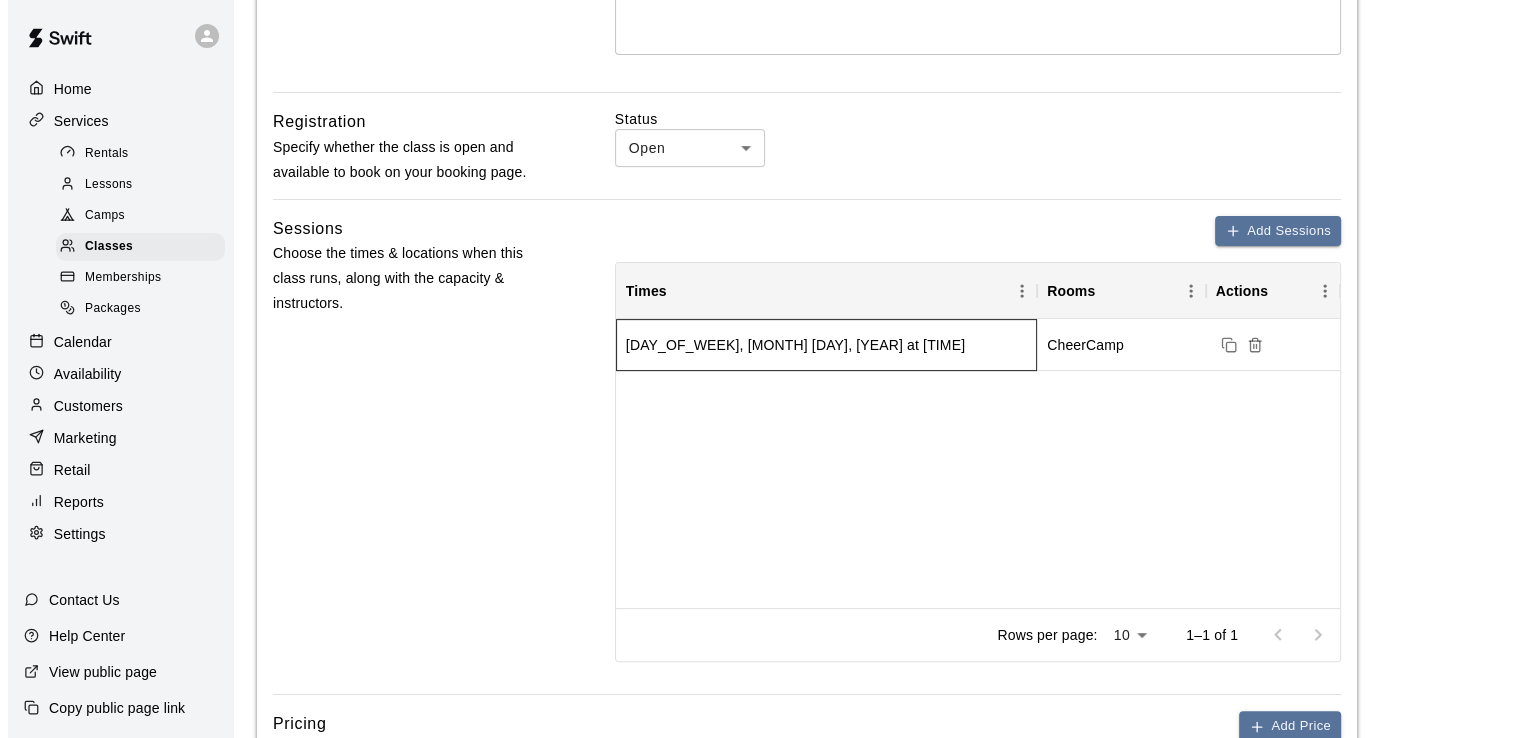 scroll, scrollTop: 0, scrollLeft: 0, axis: both 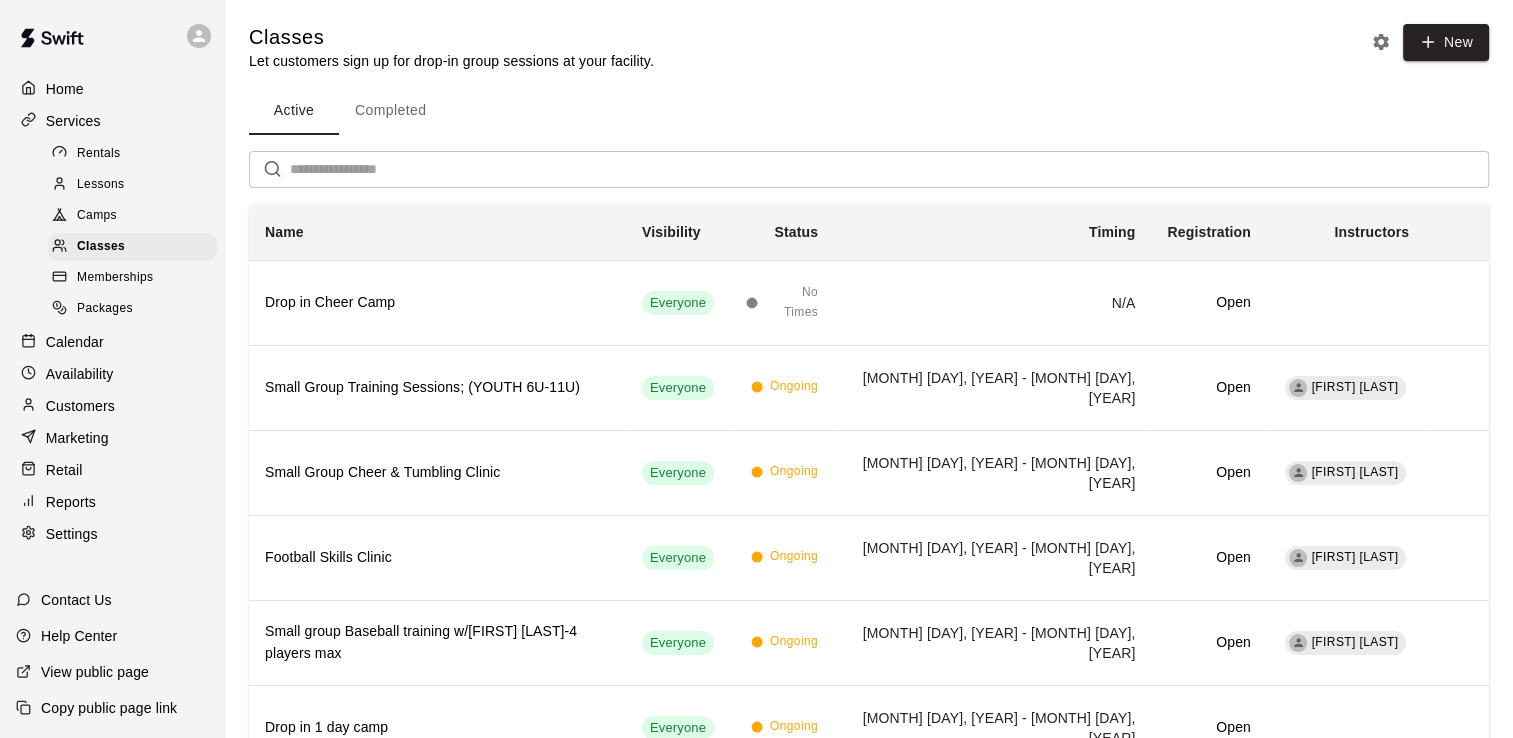 click on "Home" at bounding box center [65, 89] 